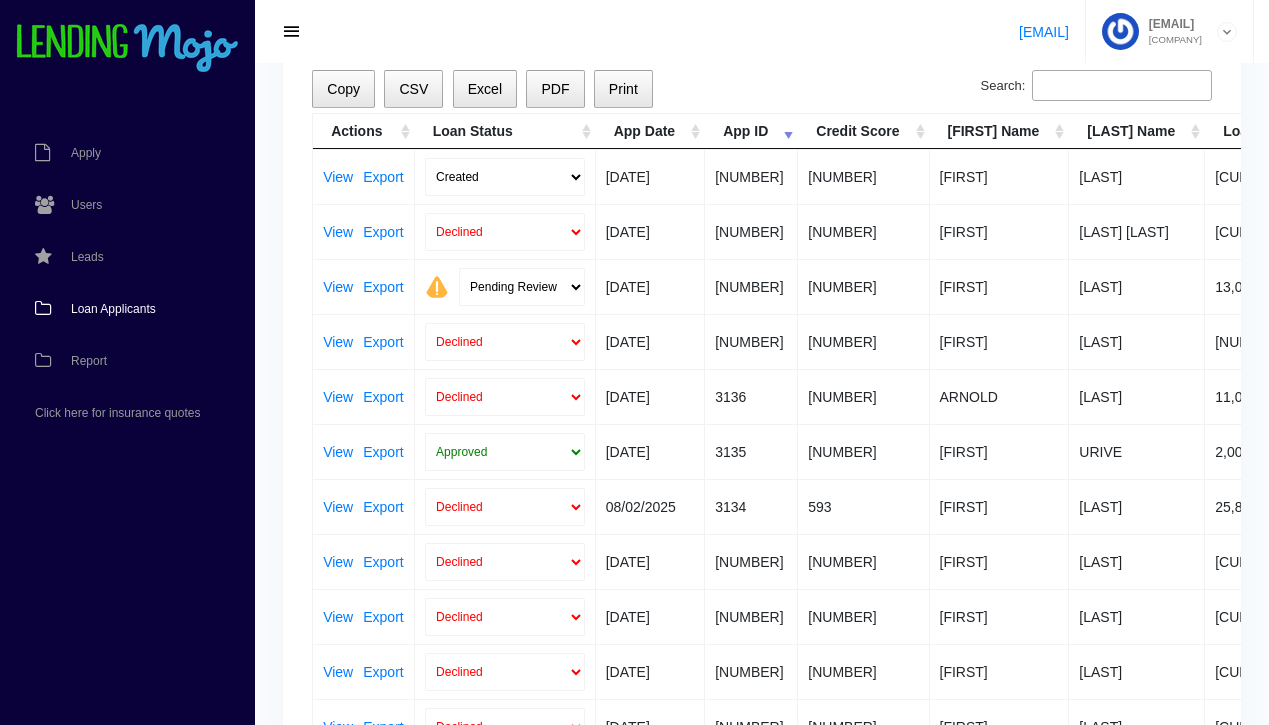 scroll, scrollTop: 162, scrollLeft: 0, axis: vertical 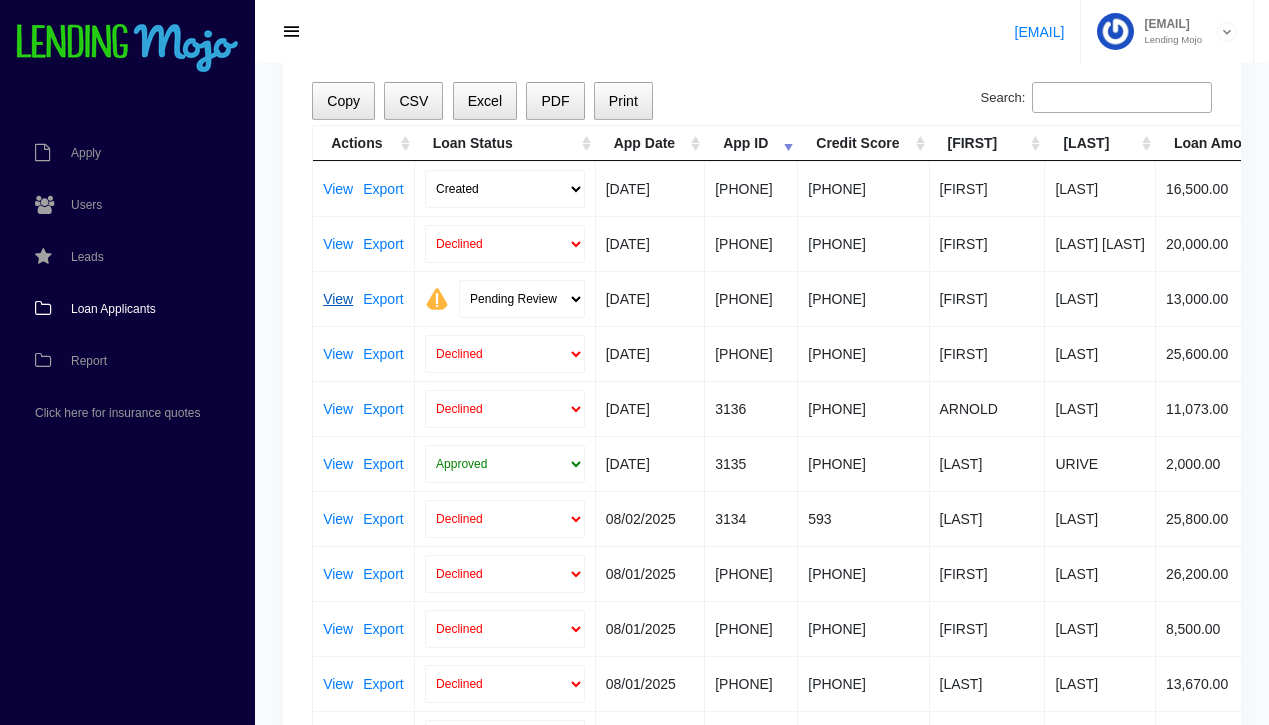 click on "View" at bounding box center (338, 299) 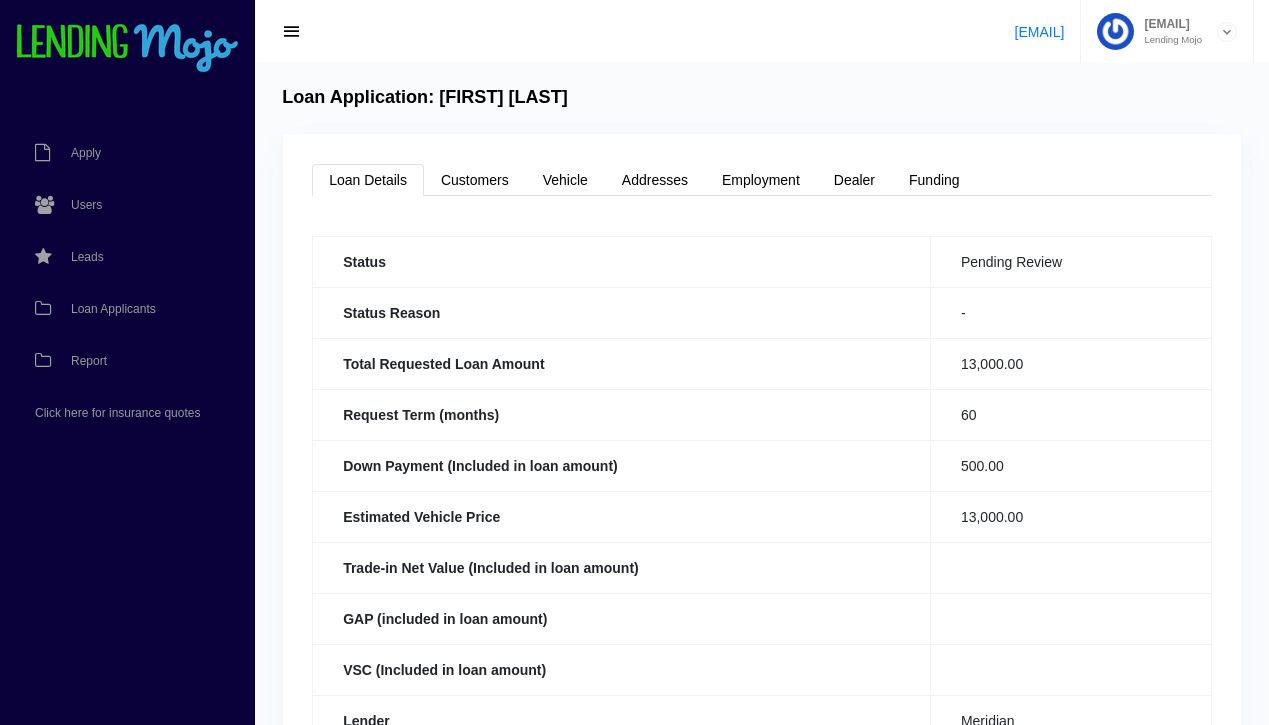 scroll, scrollTop: 0, scrollLeft: 0, axis: both 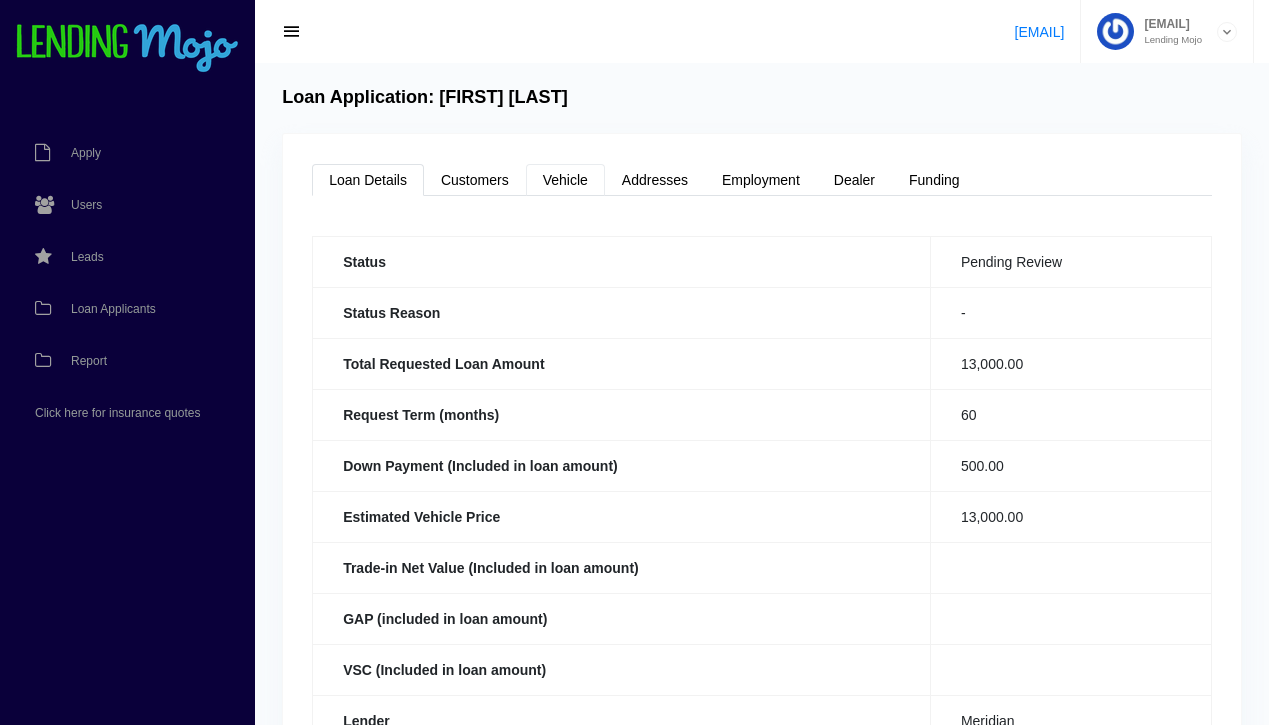 click on "Vehicle" at bounding box center (565, 180) 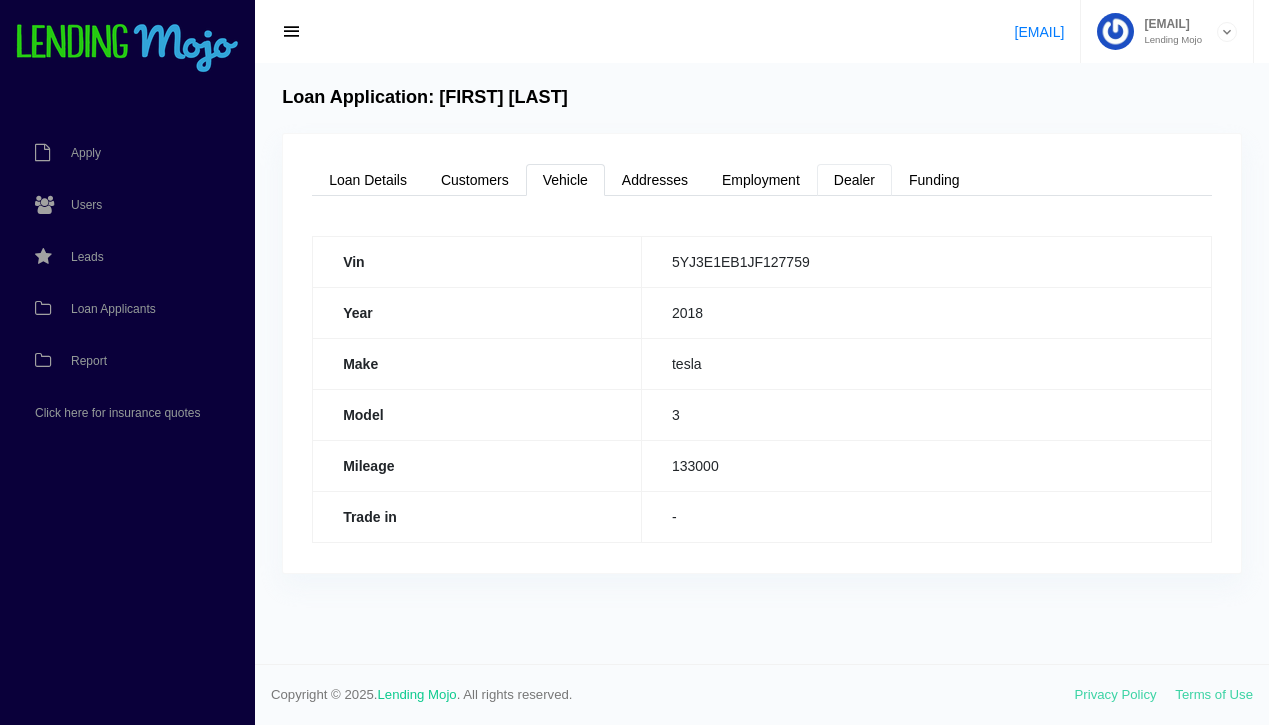 click on "Dealer" at bounding box center (854, 180) 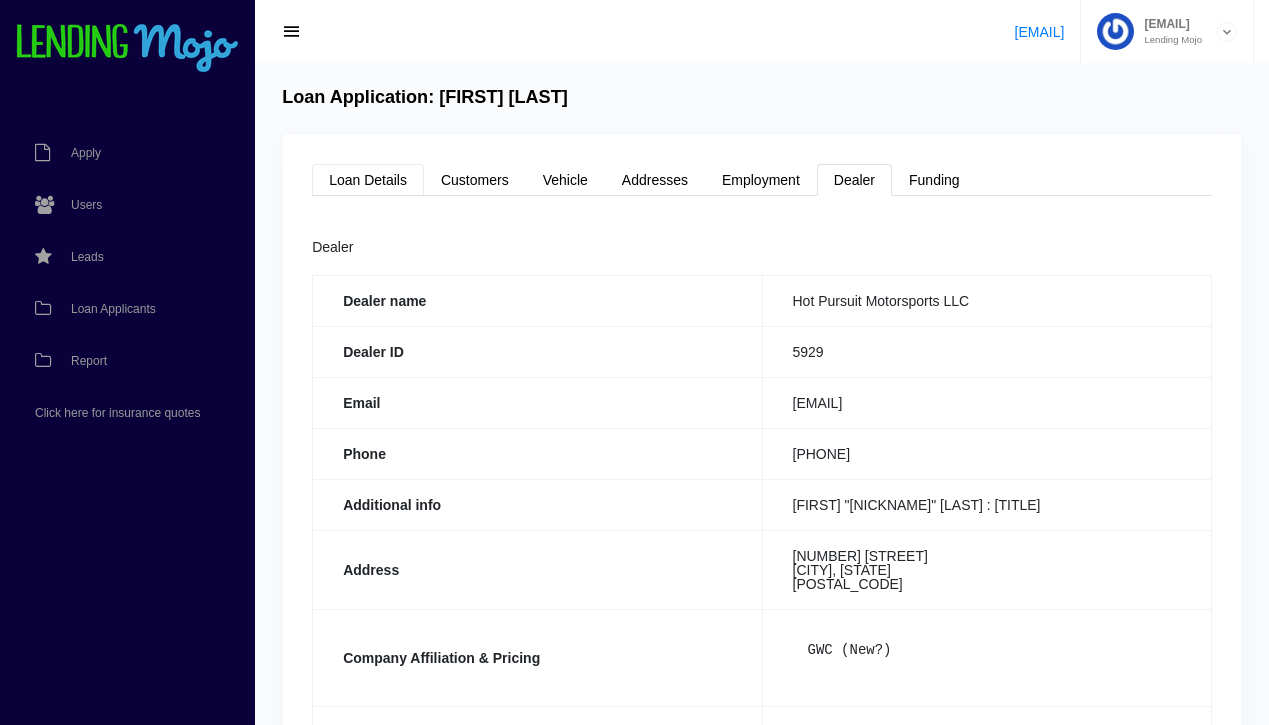 click on "Loan Details" at bounding box center [368, 180] 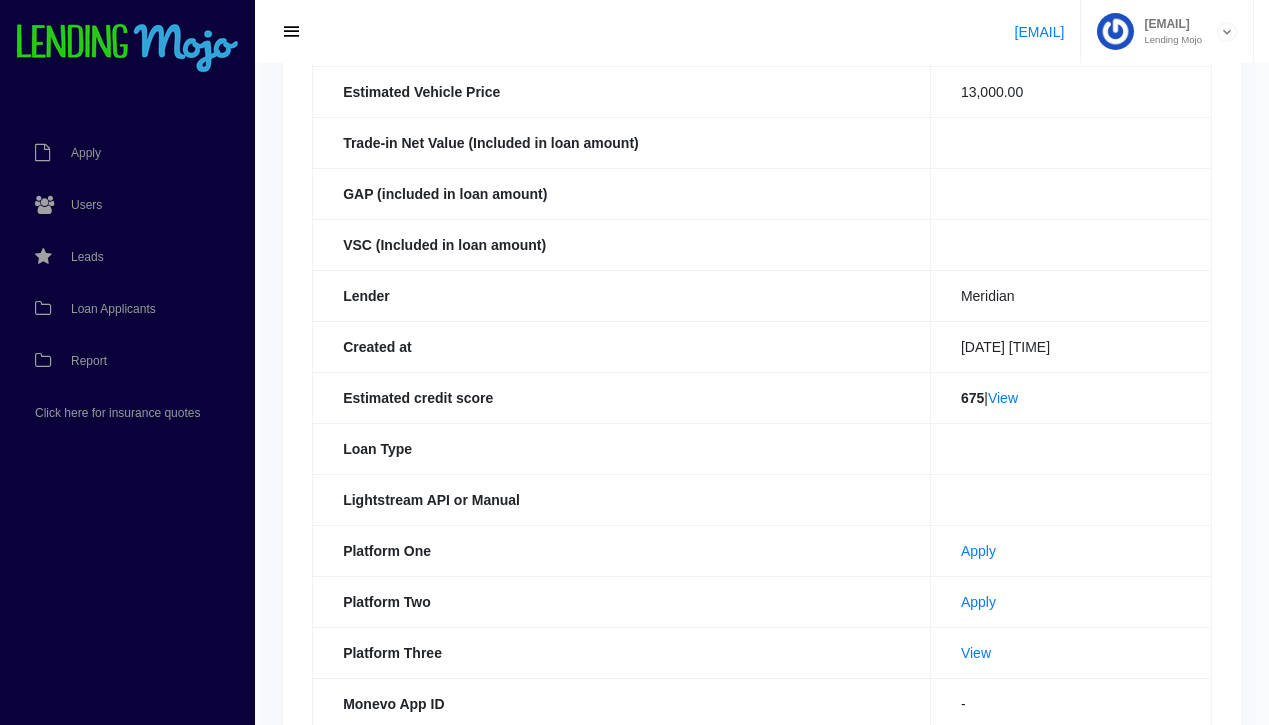 scroll, scrollTop: 545, scrollLeft: 0, axis: vertical 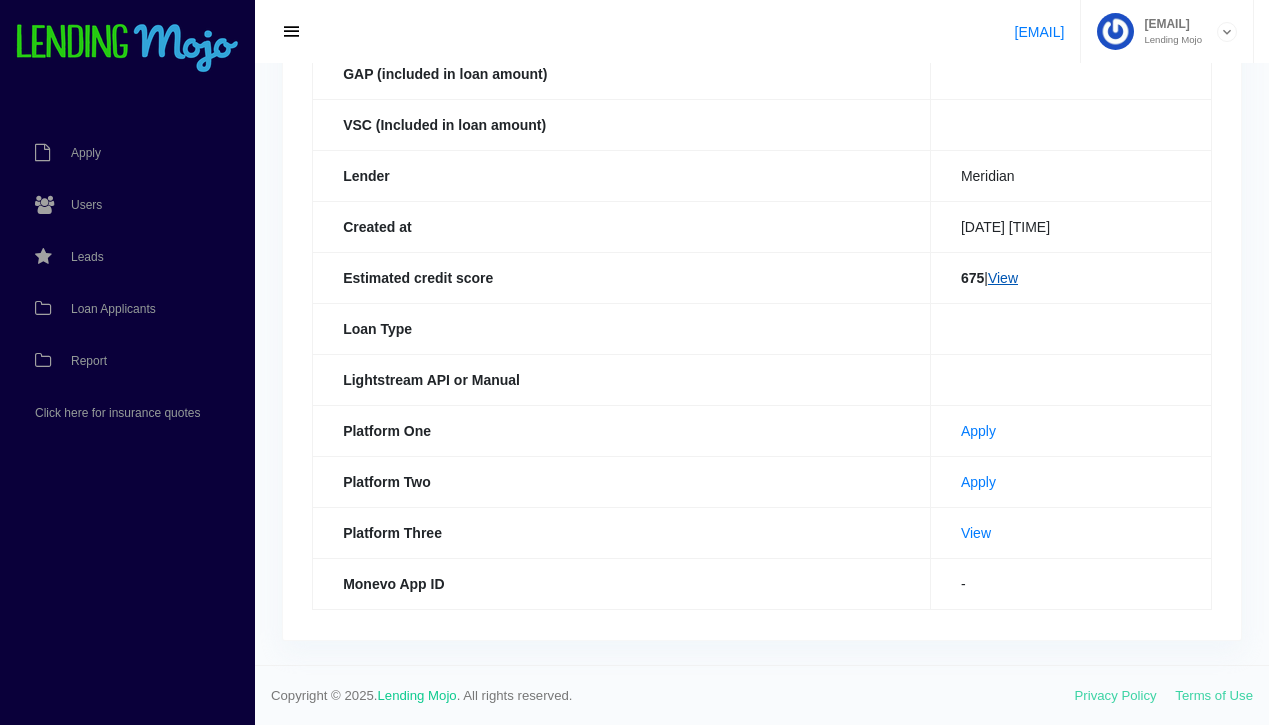 click on "View" at bounding box center [1003, 278] 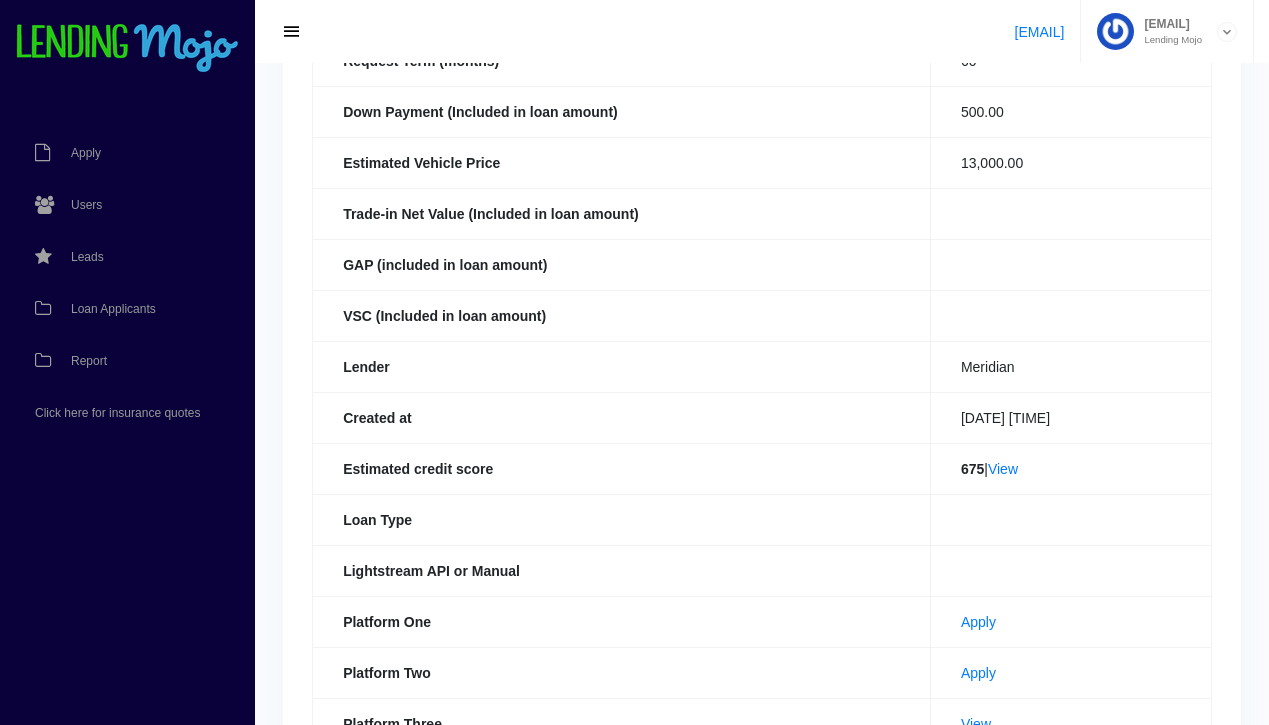 scroll, scrollTop: 0, scrollLeft: 0, axis: both 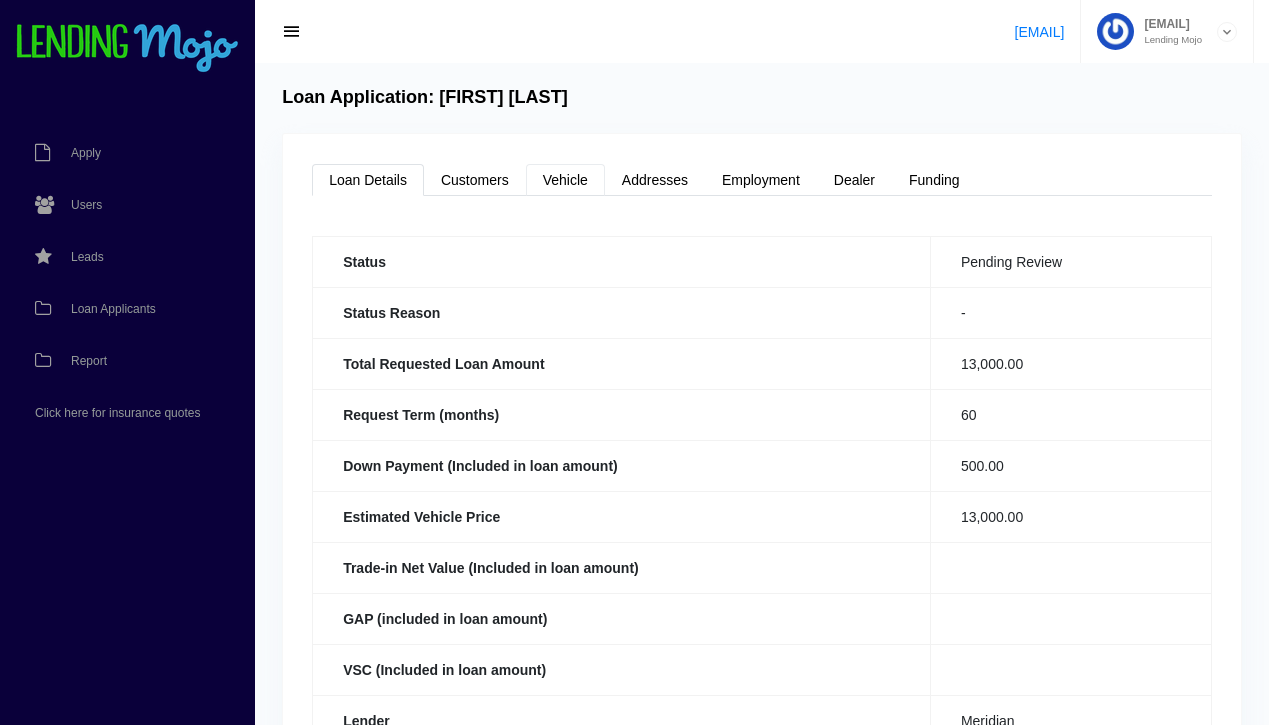 click on "Vehicle" at bounding box center (565, 180) 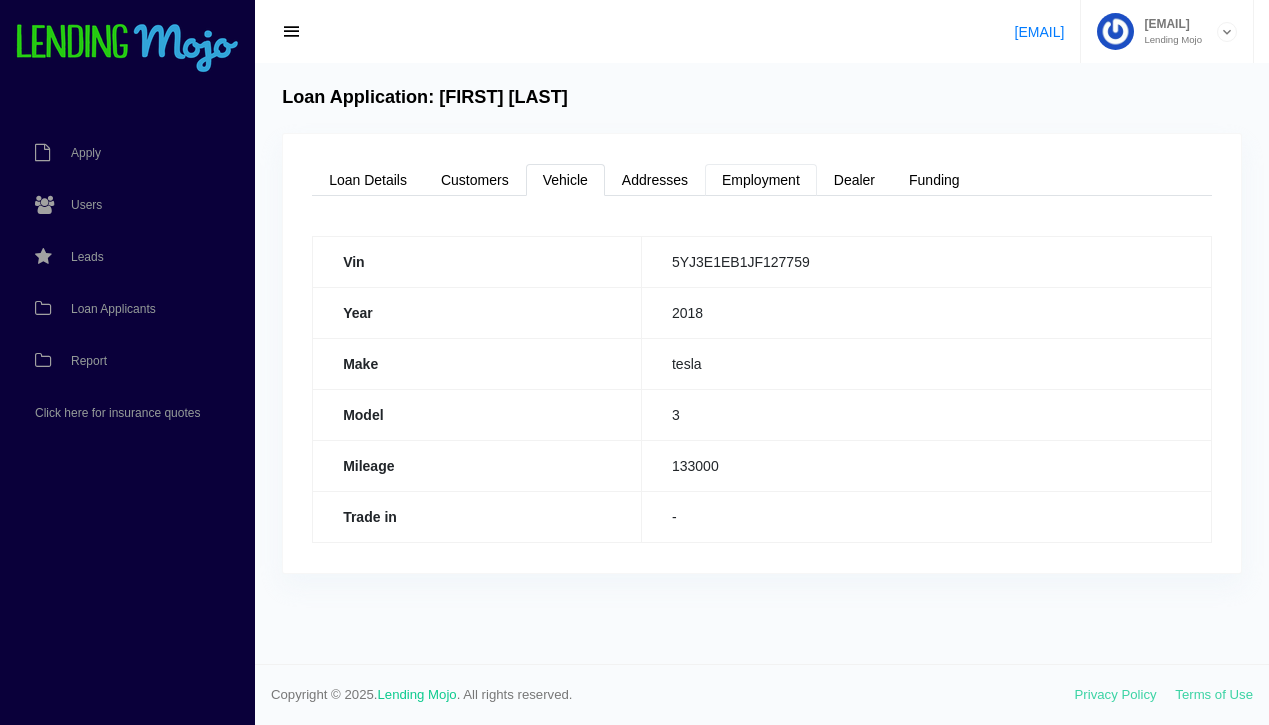 click on "Employment" at bounding box center (761, 180) 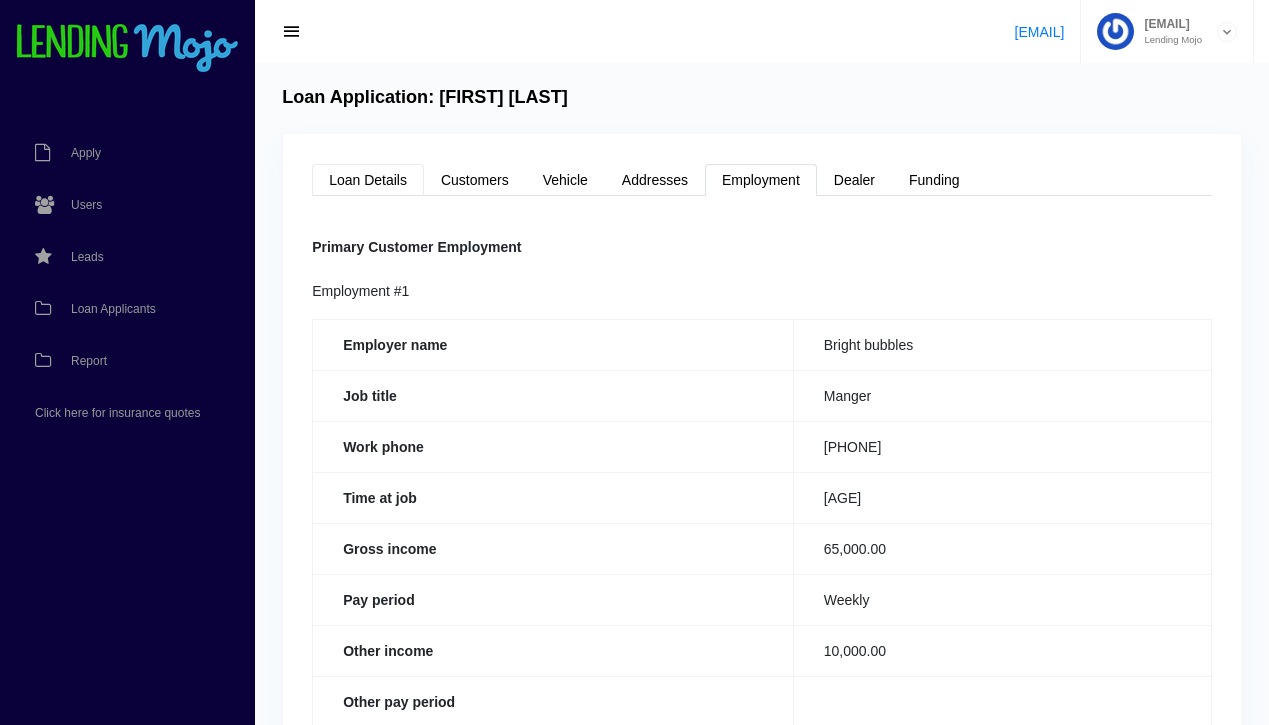 click on "Loan Details" at bounding box center (368, 180) 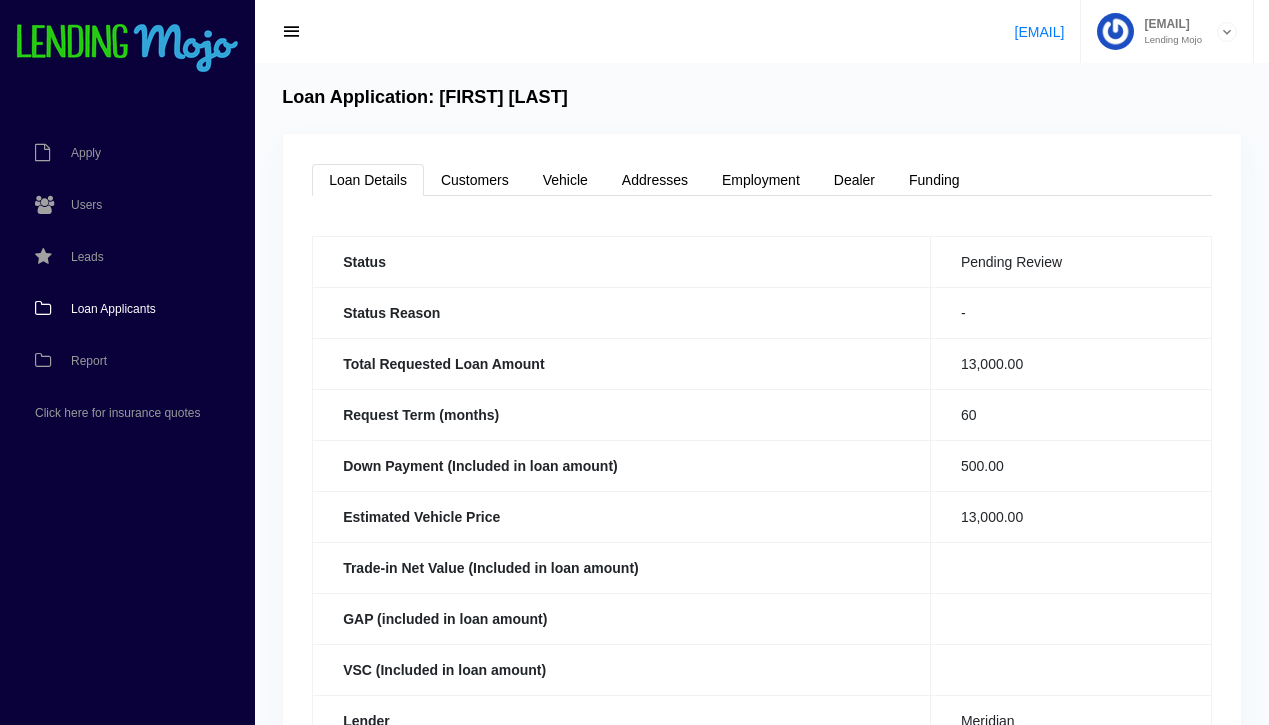 click on "Loan Applicants" at bounding box center (113, 309) 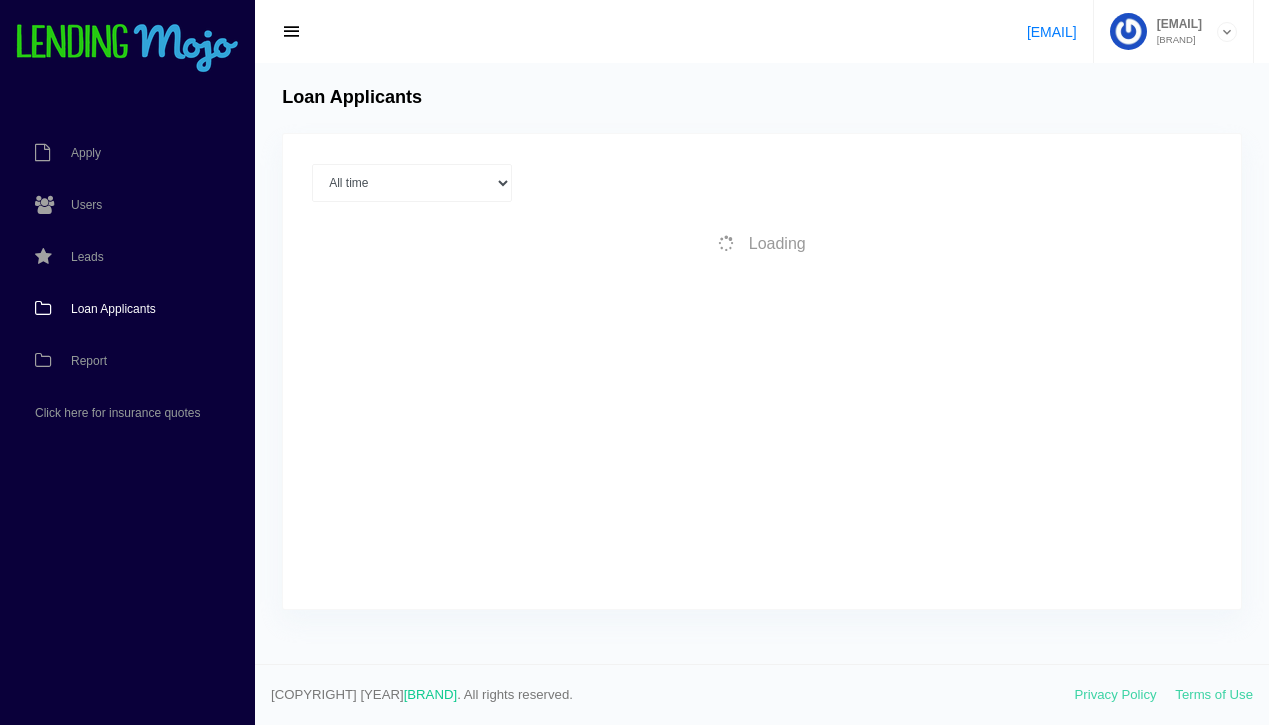 scroll, scrollTop: 0, scrollLeft: 0, axis: both 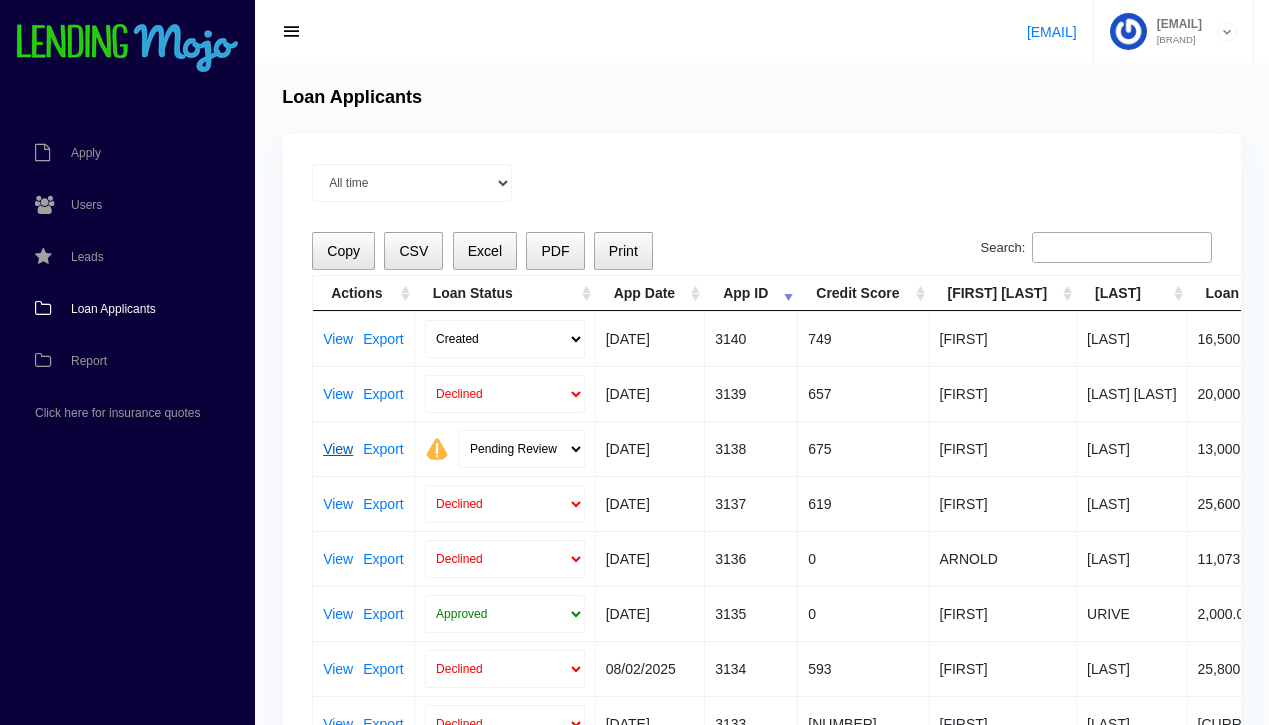 click on "View" at bounding box center (338, 449) 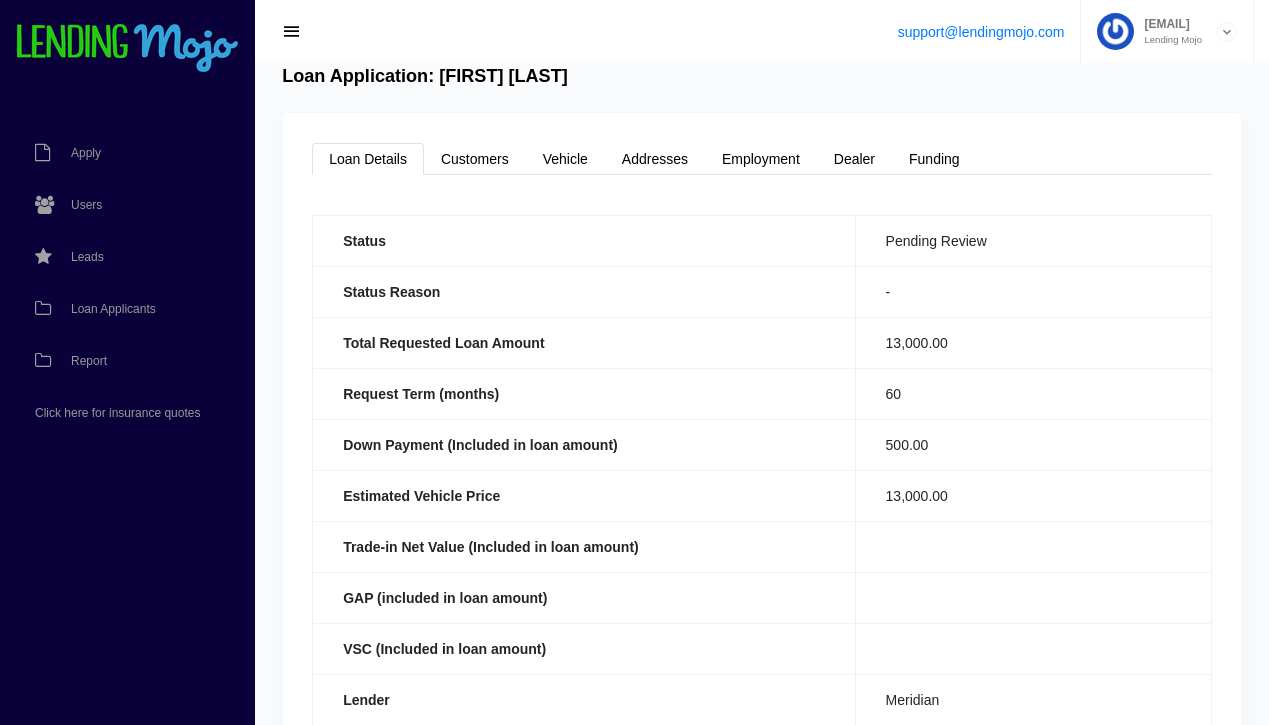 scroll, scrollTop: 0, scrollLeft: 0, axis: both 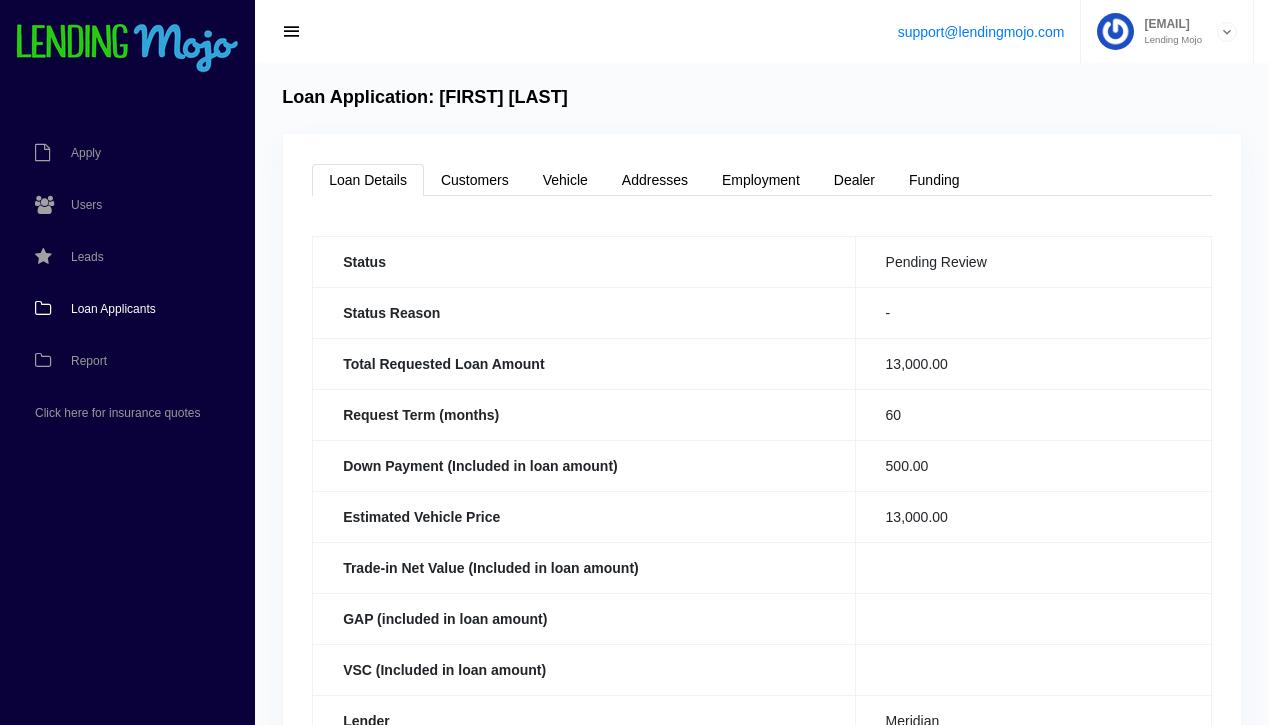 click on "Loan Applicants" at bounding box center [113, 309] 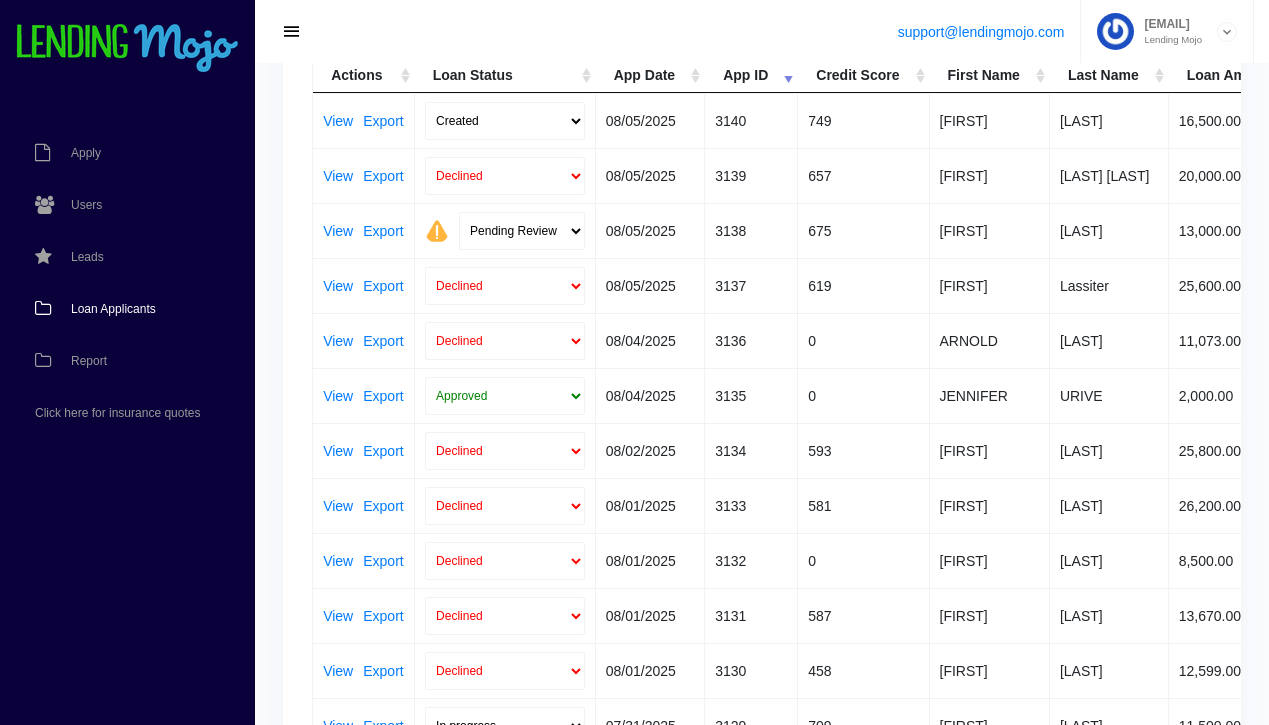 scroll, scrollTop: 221, scrollLeft: 0, axis: vertical 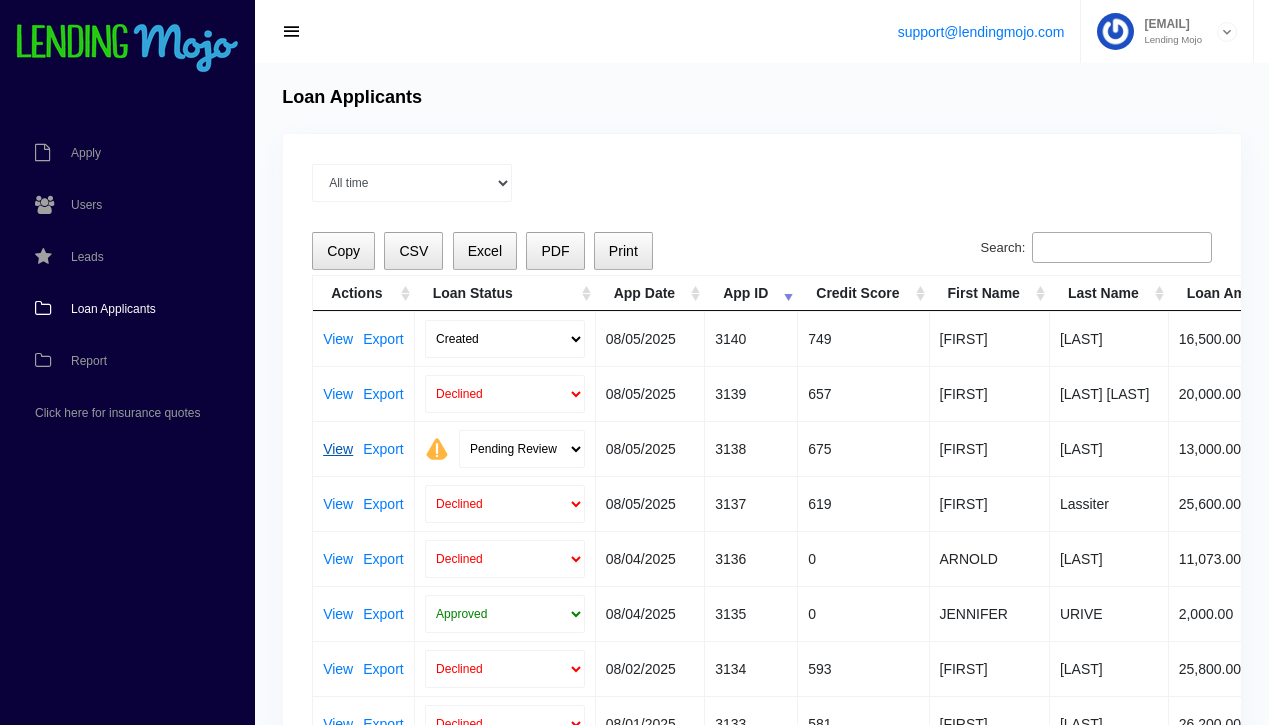 click on "View" at bounding box center (338, 449) 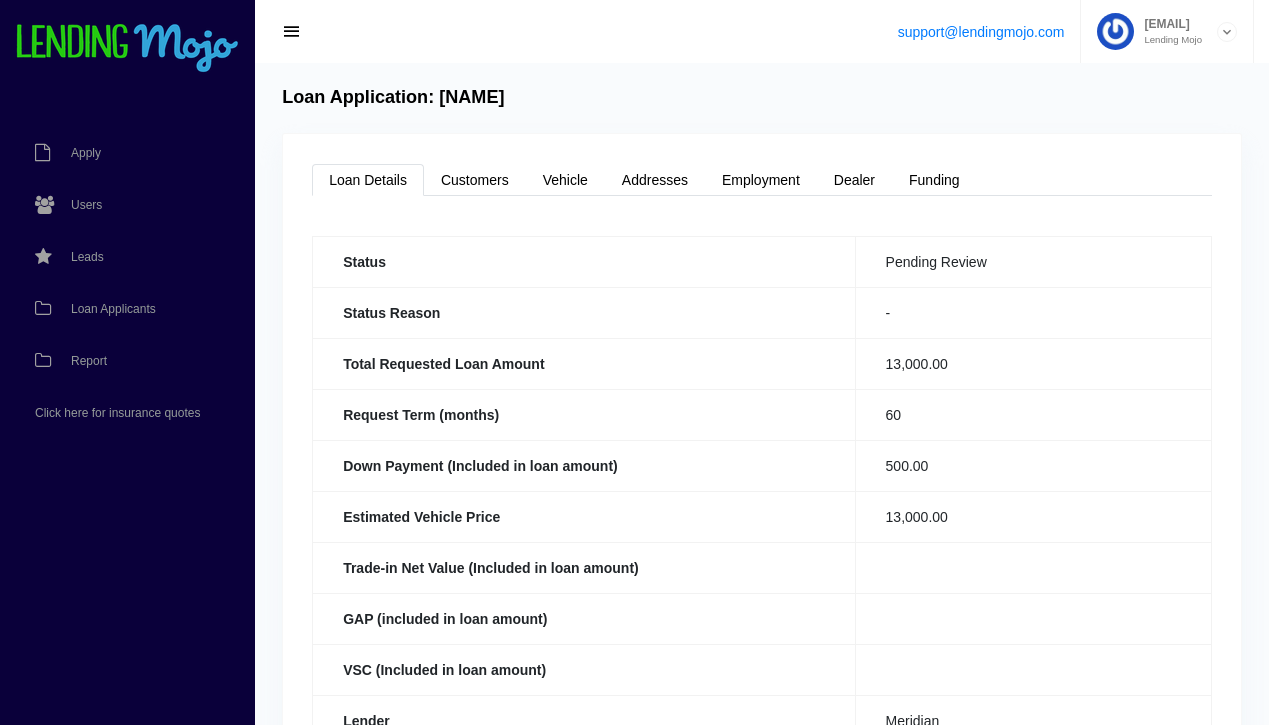 scroll, scrollTop: 0, scrollLeft: 0, axis: both 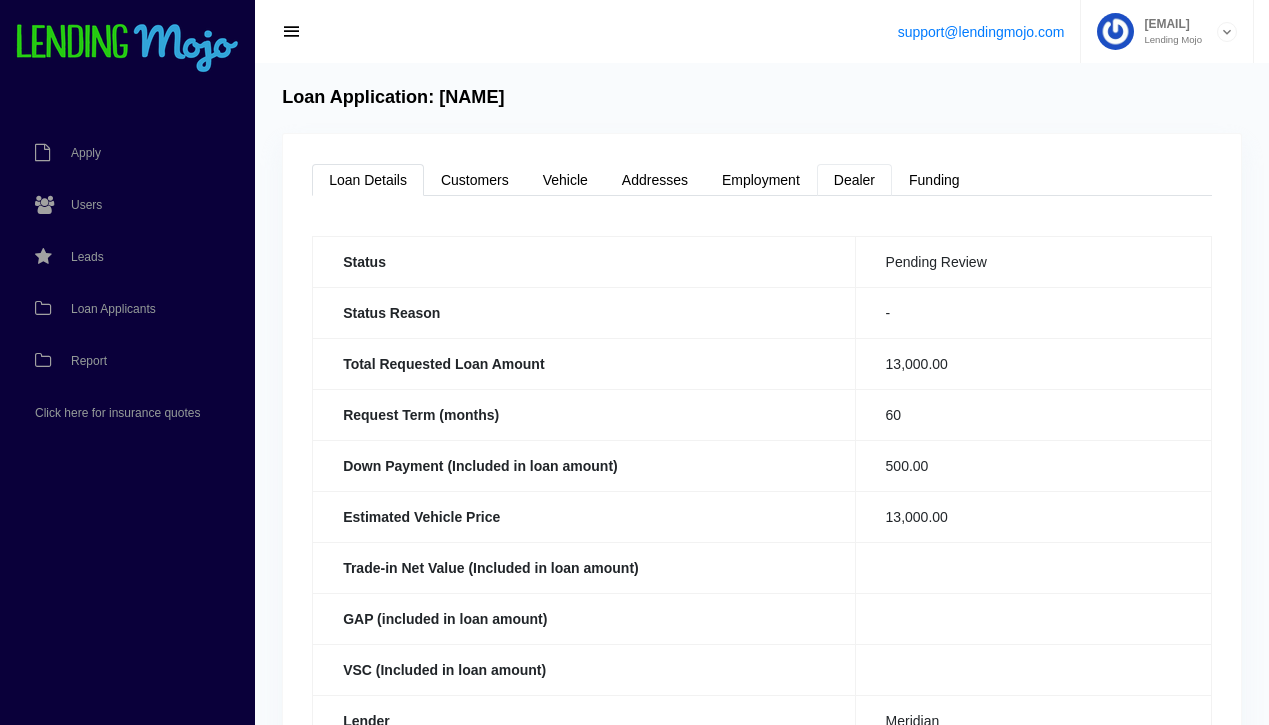 click on "Dealer" at bounding box center [854, 180] 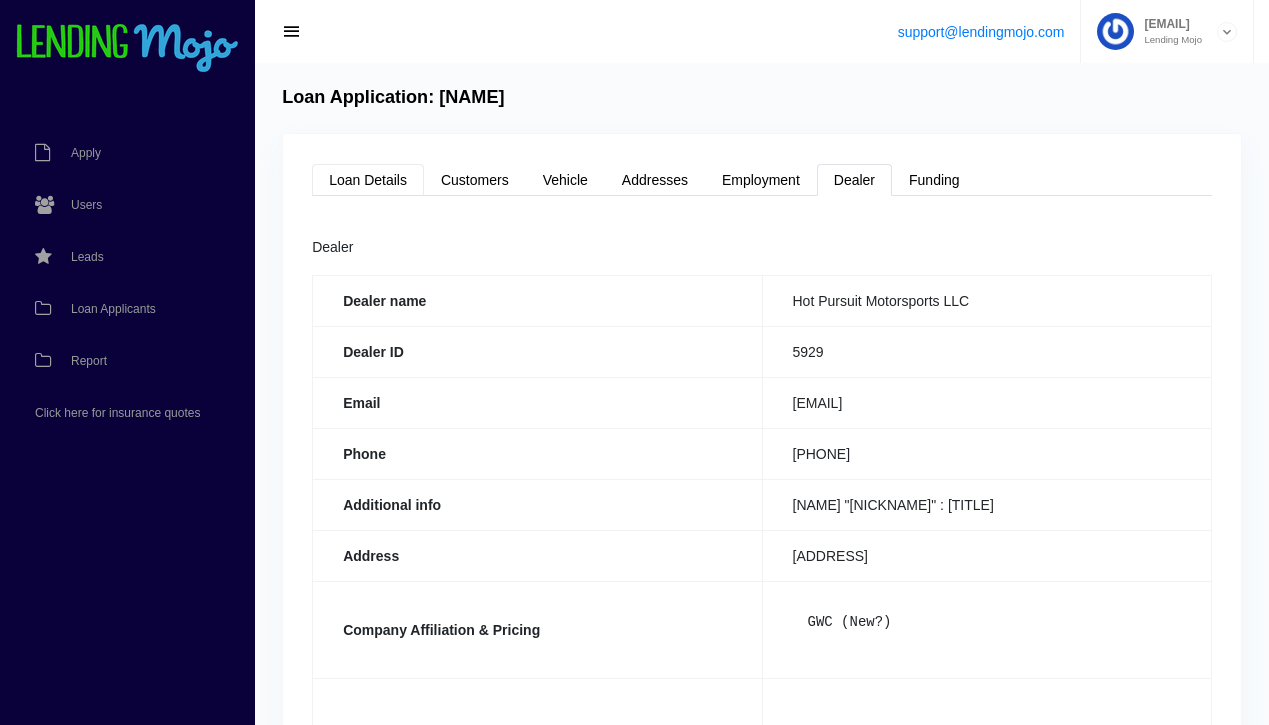 click on "Loan Details" at bounding box center [368, 180] 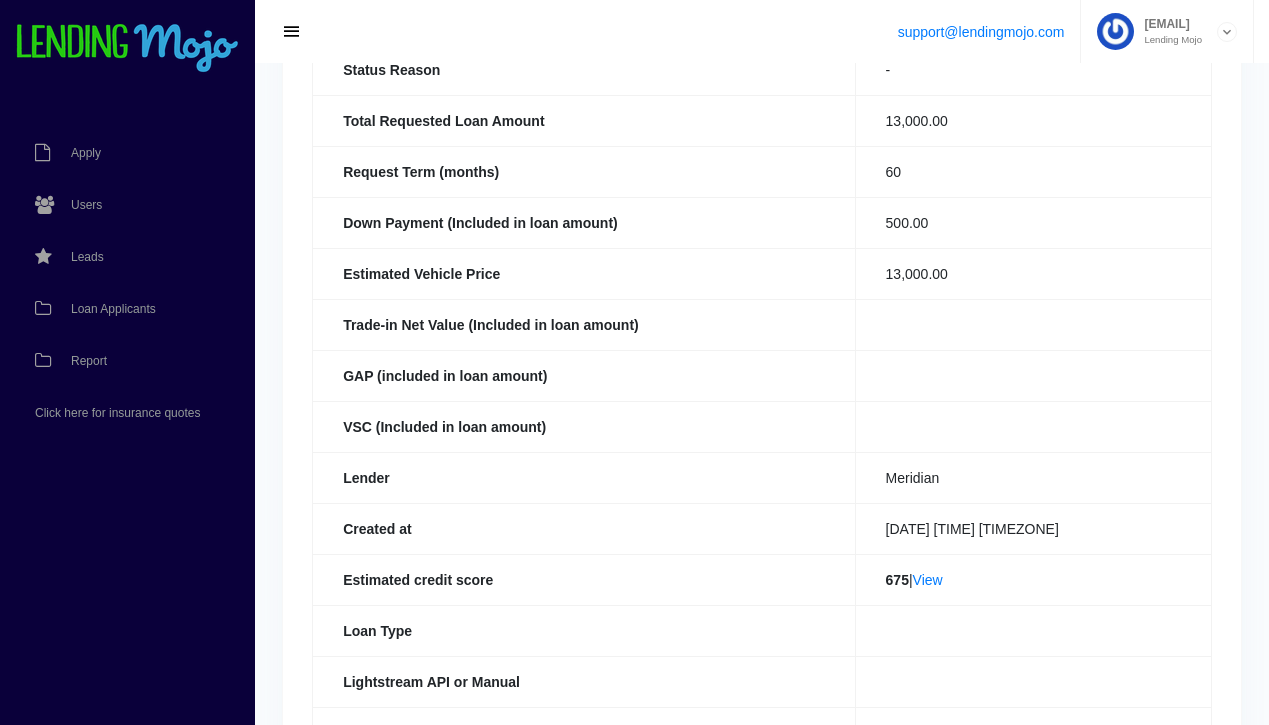 scroll, scrollTop: 0, scrollLeft: 0, axis: both 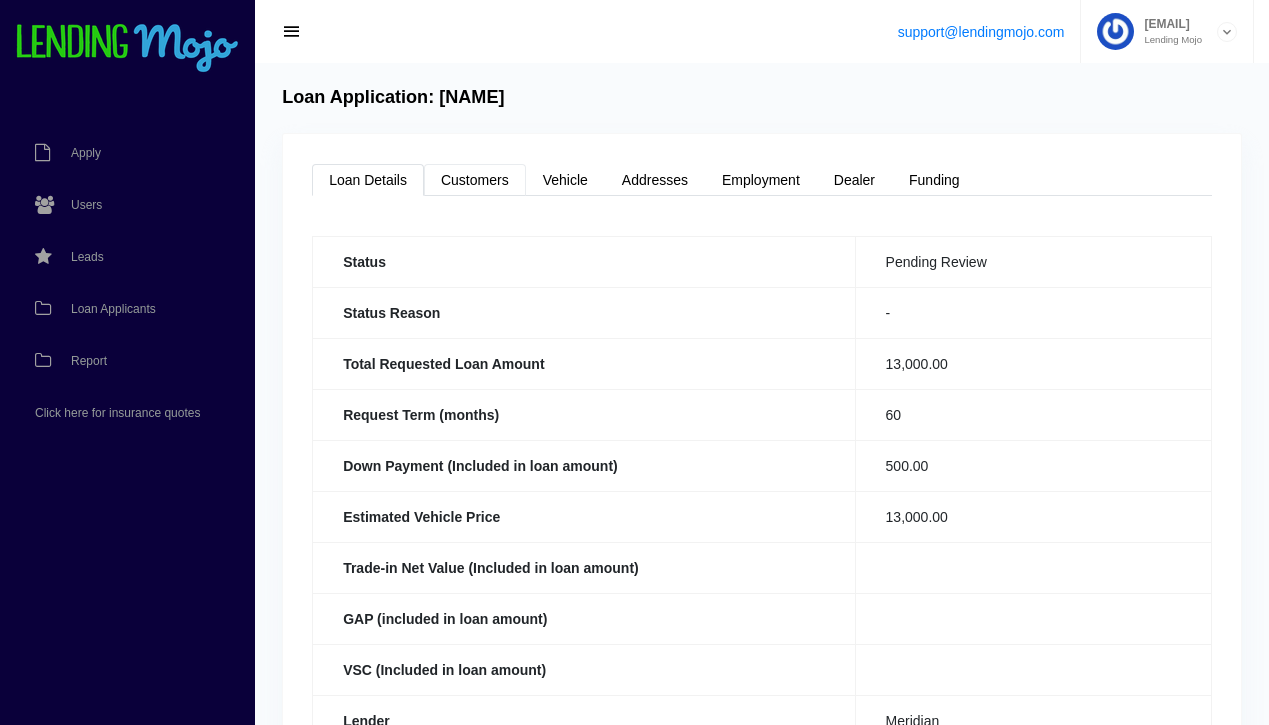 click on "Customers" at bounding box center [475, 180] 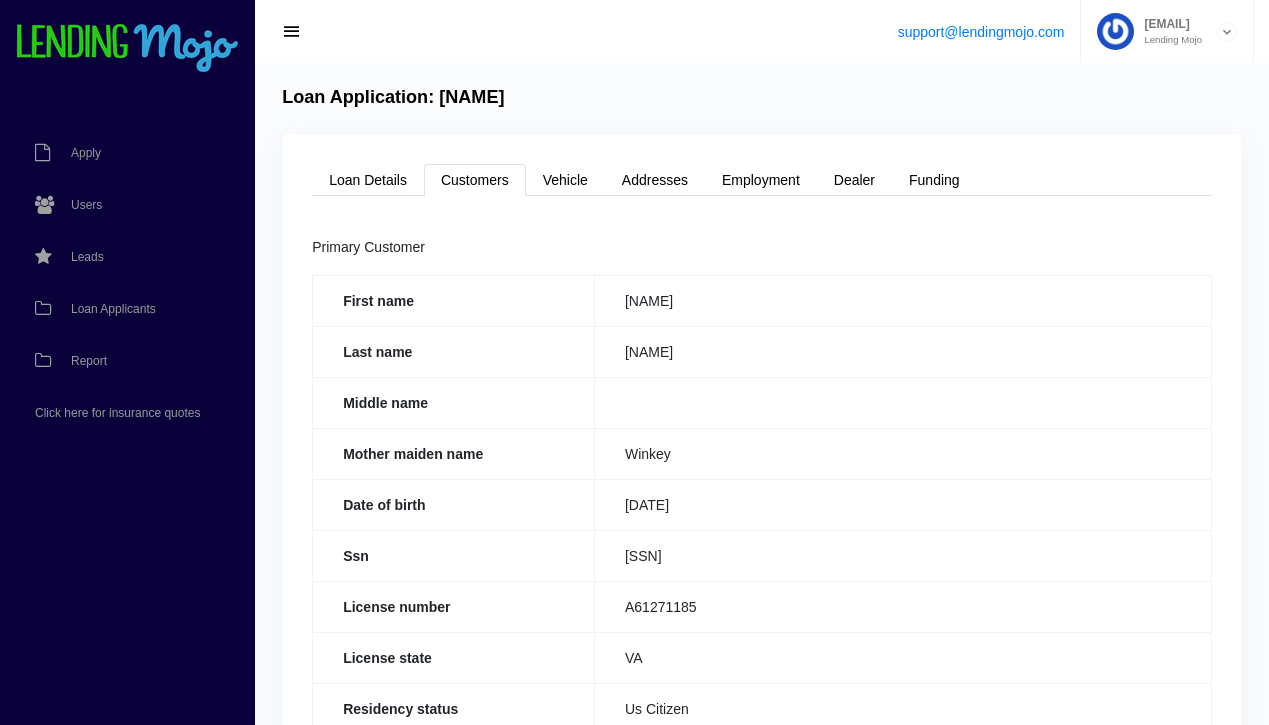 drag, startPoint x: 708, startPoint y: 550, endPoint x: 620, endPoint y: 560, distance: 88.56636 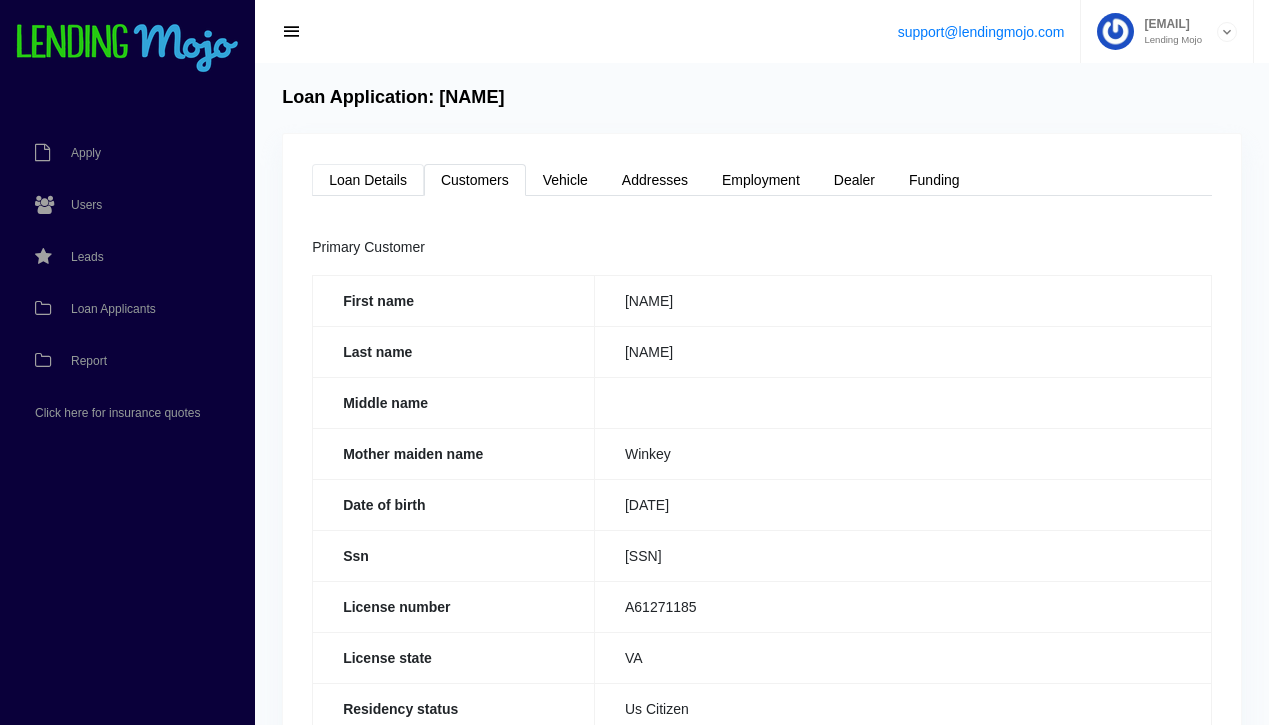 click on "Loan Details" at bounding box center (368, 180) 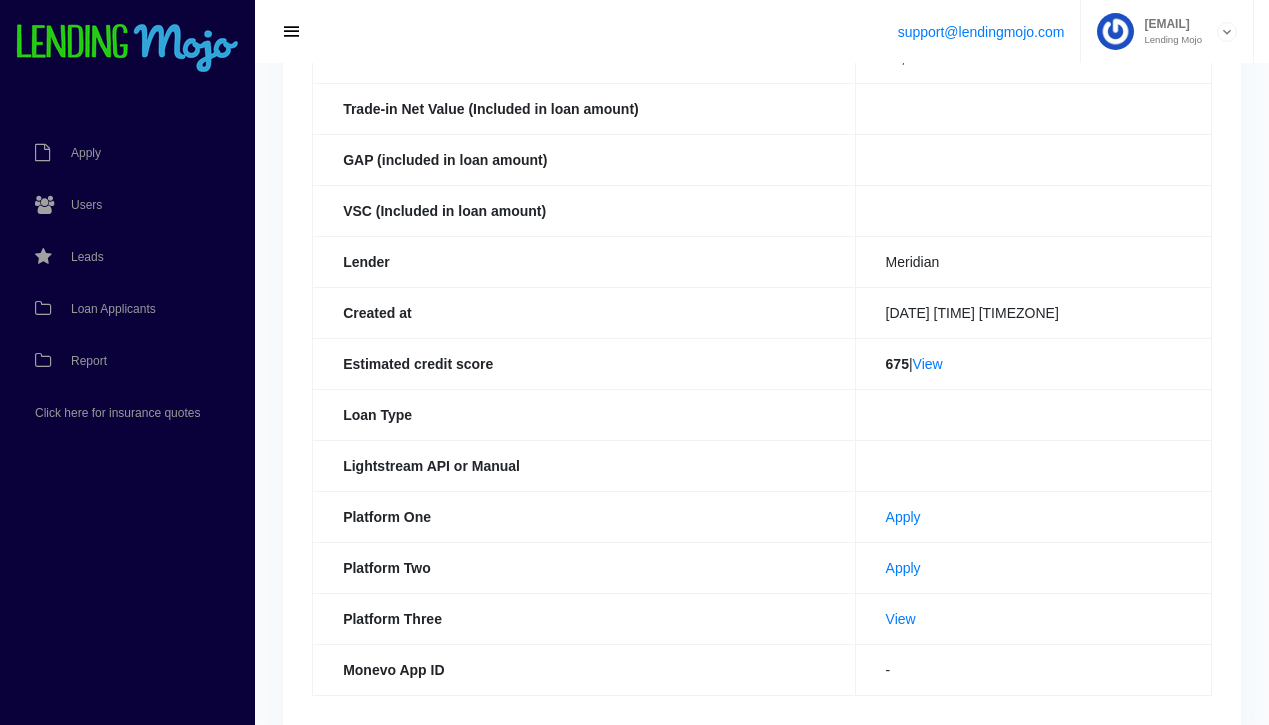 scroll, scrollTop: 483, scrollLeft: 0, axis: vertical 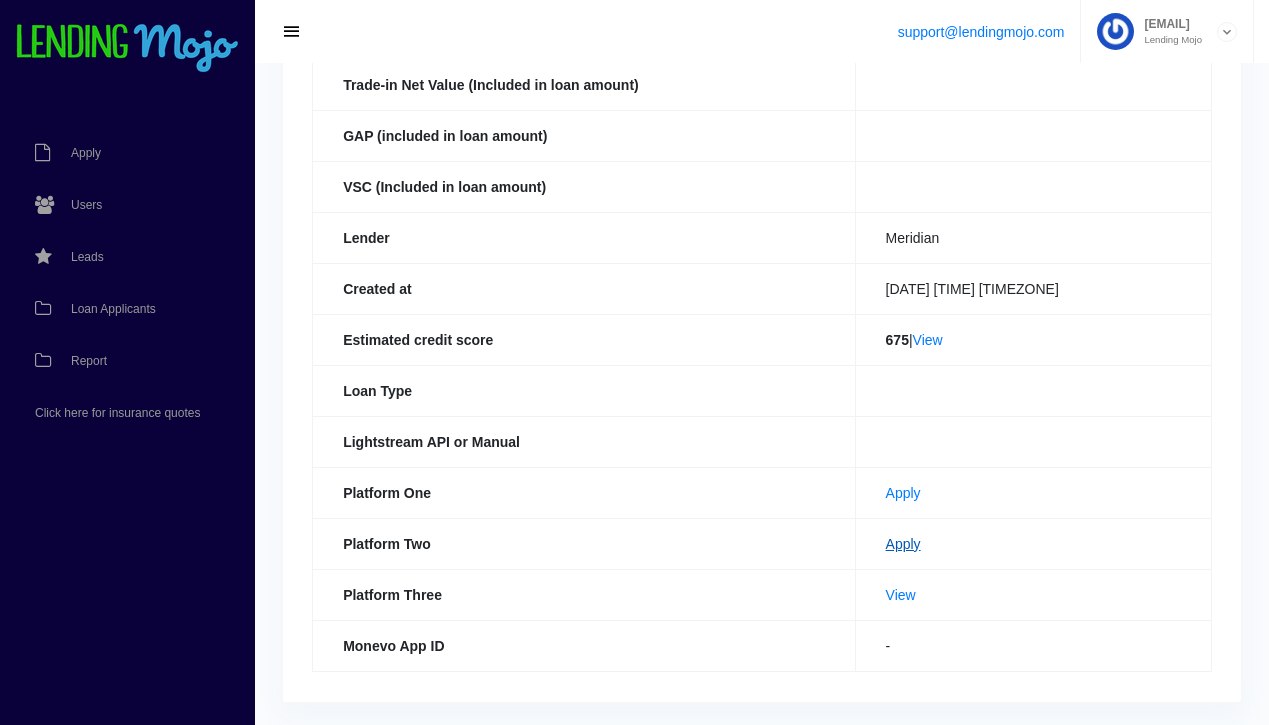 click on "Apply" at bounding box center [903, 544] 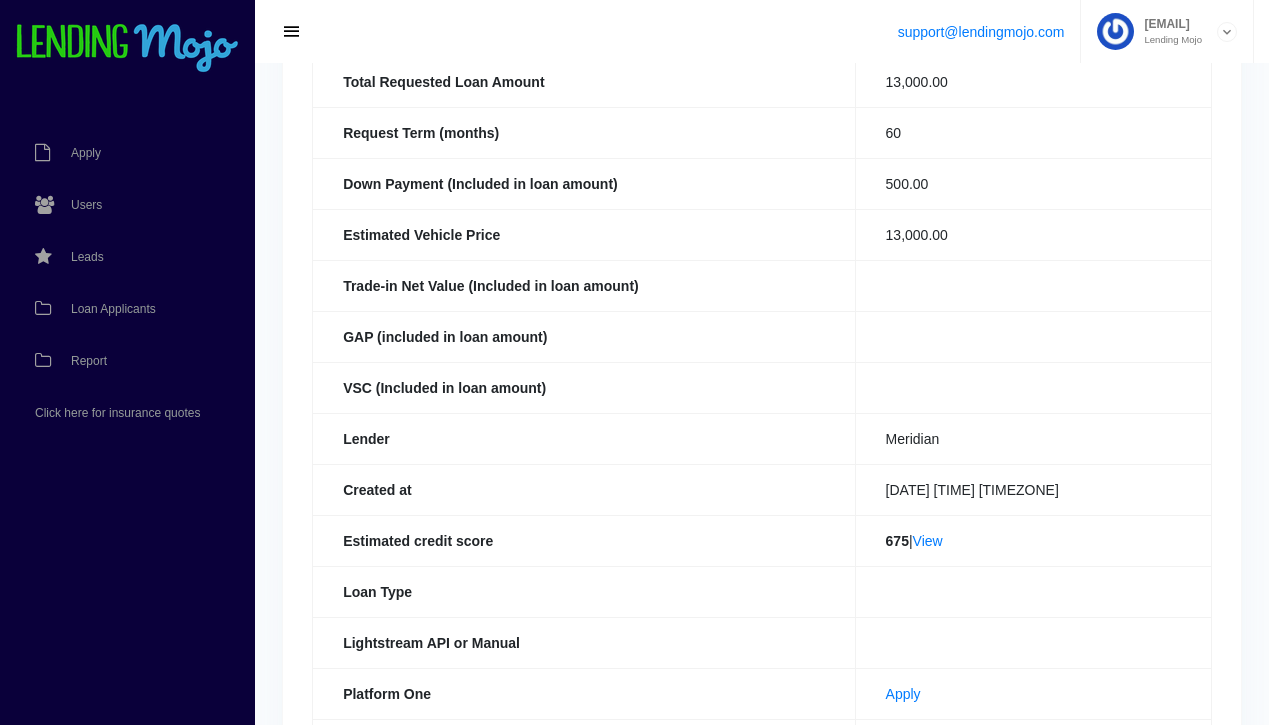 scroll, scrollTop: 0, scrollLeft: 0, axis: both 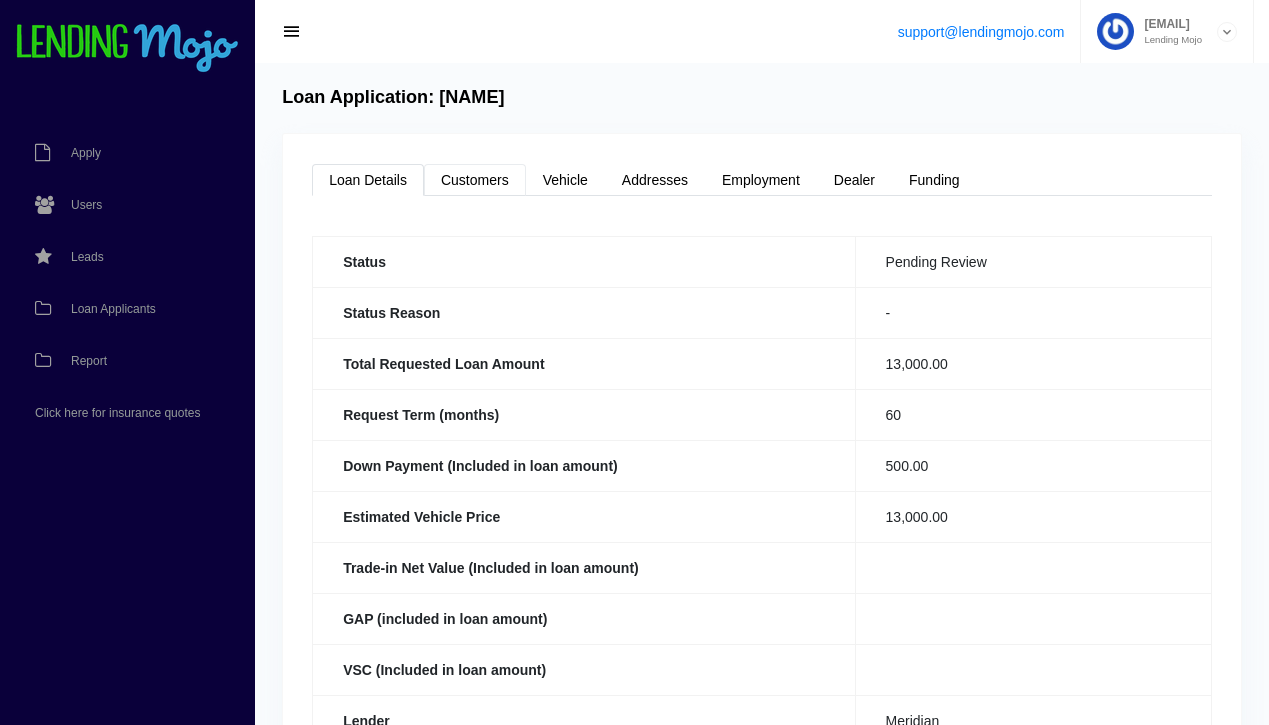 click on "Customers" at bounding box center [475, 180] 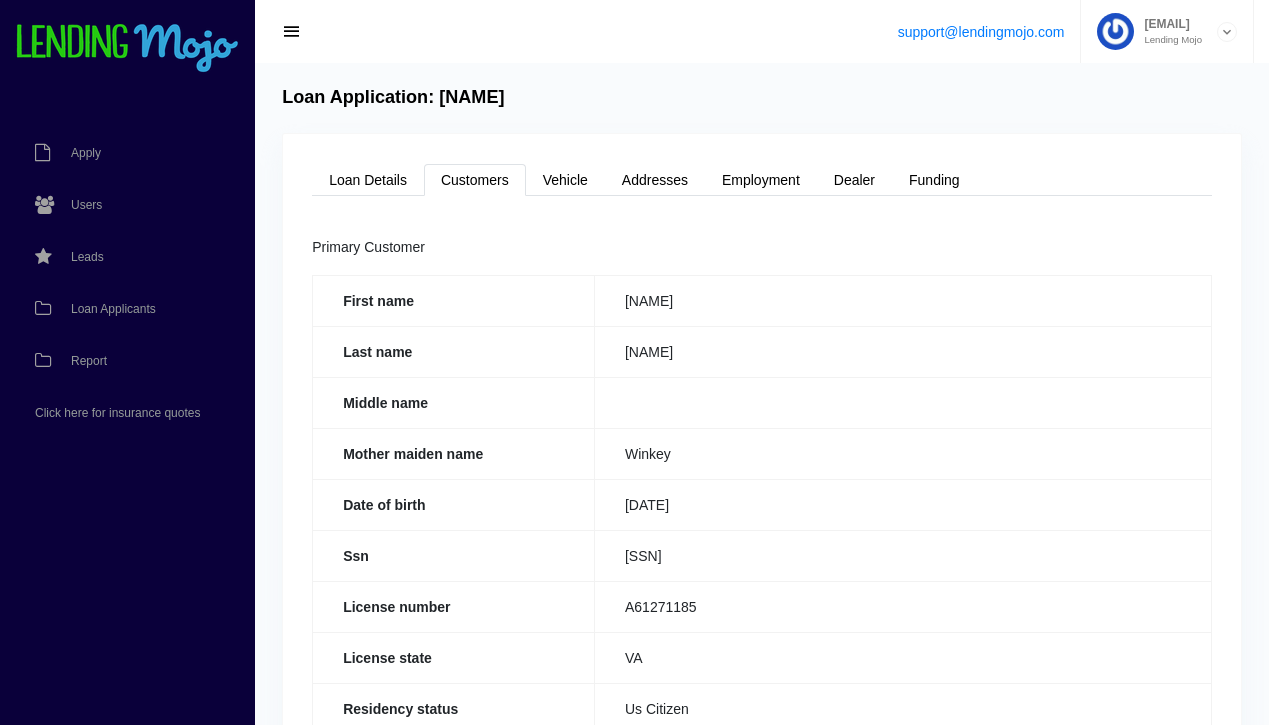 click on "228-73-3360" at bounding box center [902, 555] 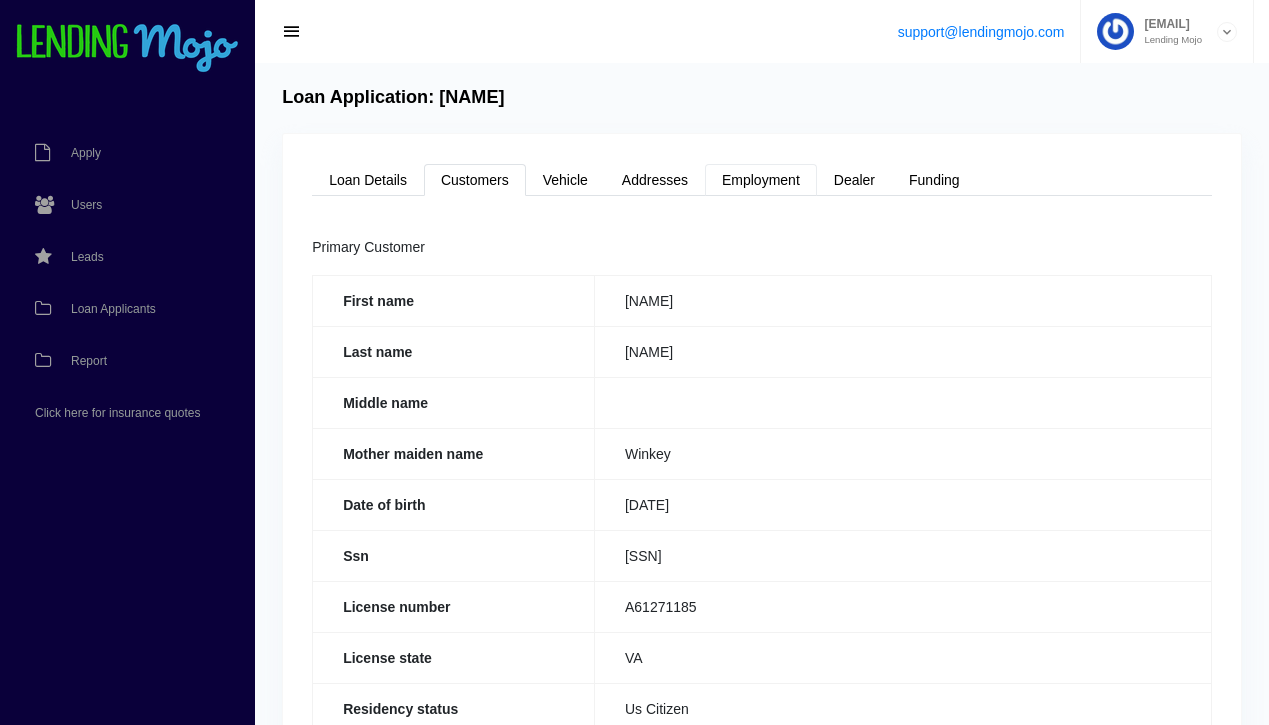 click on "Employment" at bounding box center (761, 180) 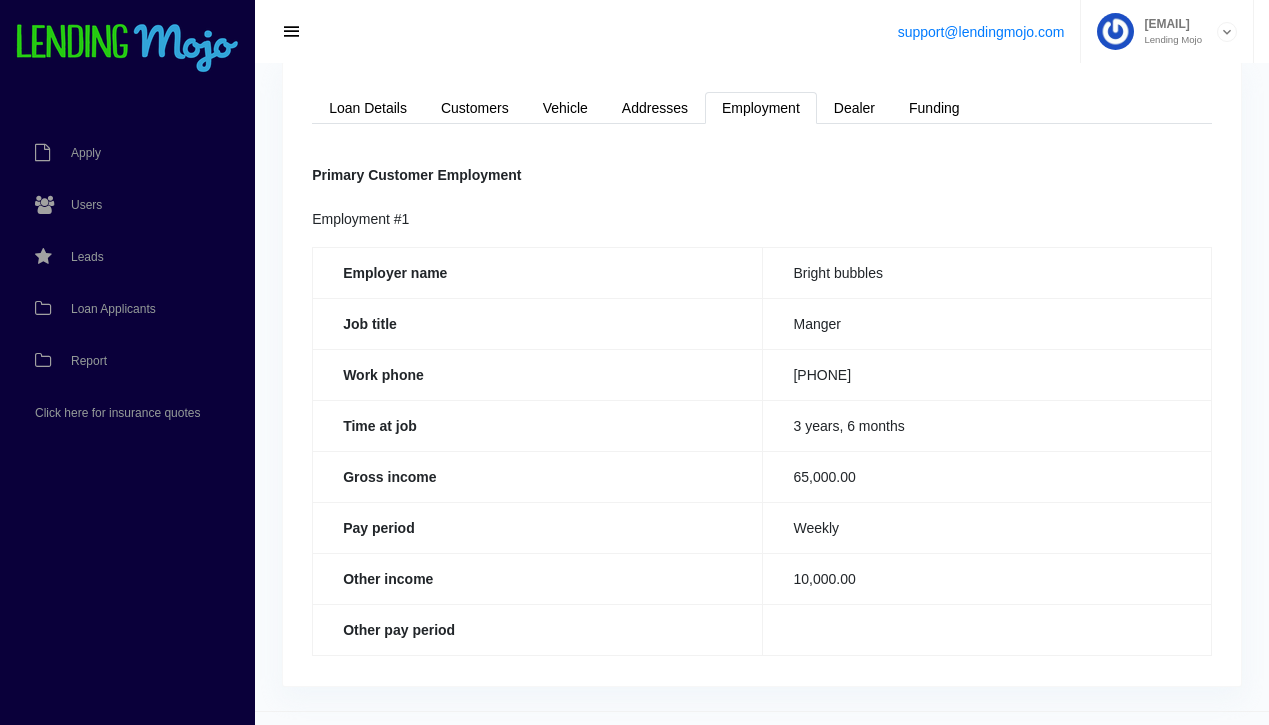 scroll, scrollTop: 0, scrollLeft: 0, axis: both 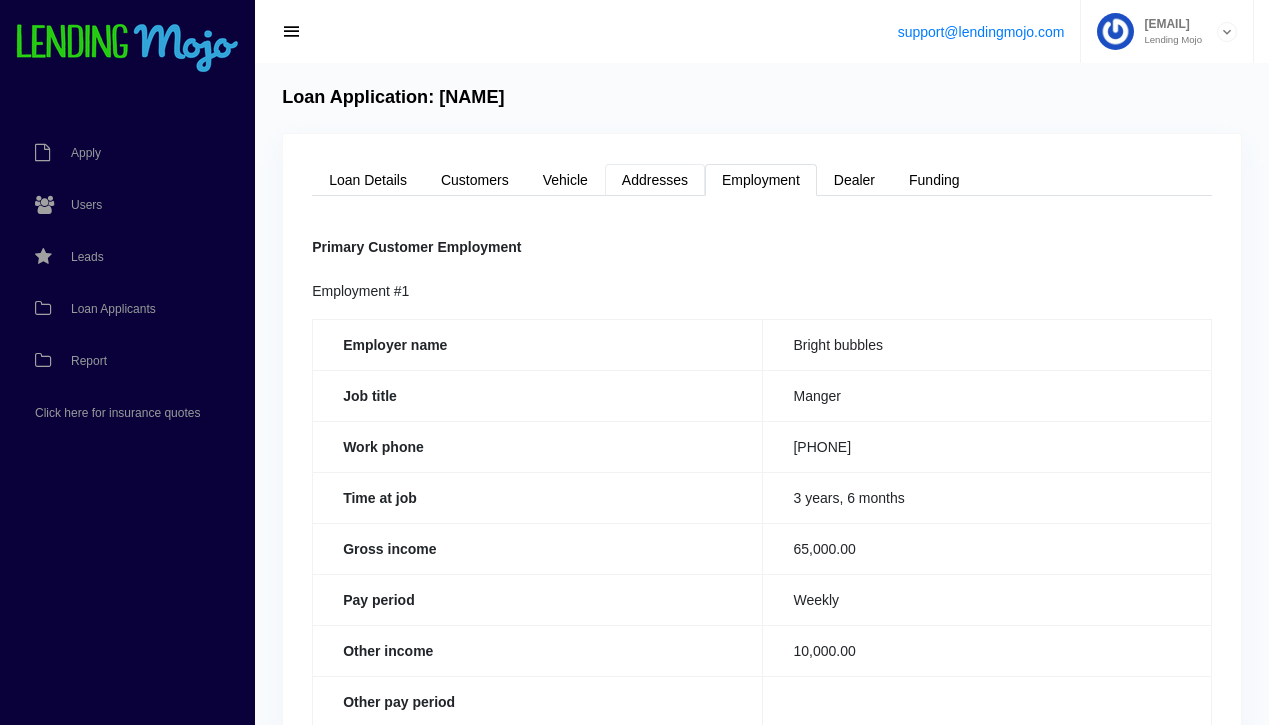 click on "Addresses" at bounding box center (655, 180) 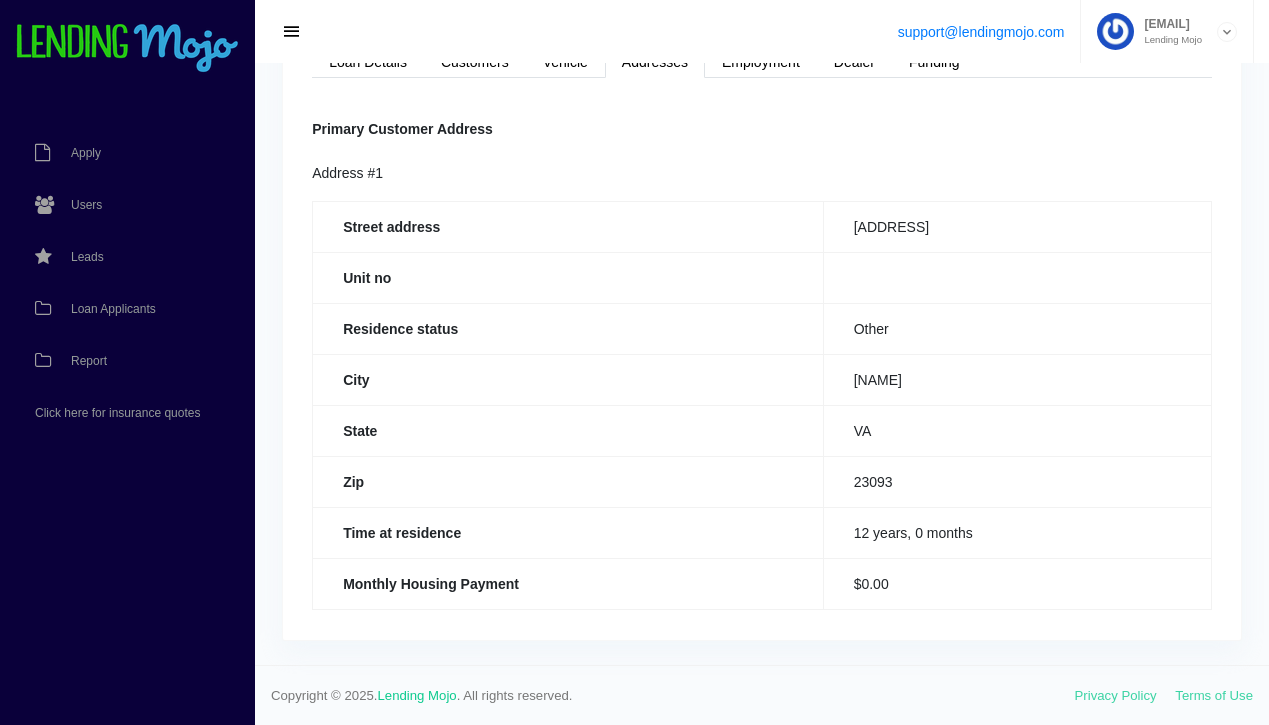 scroll, scrollTop: 0, scrollLeft: 0, axis: both 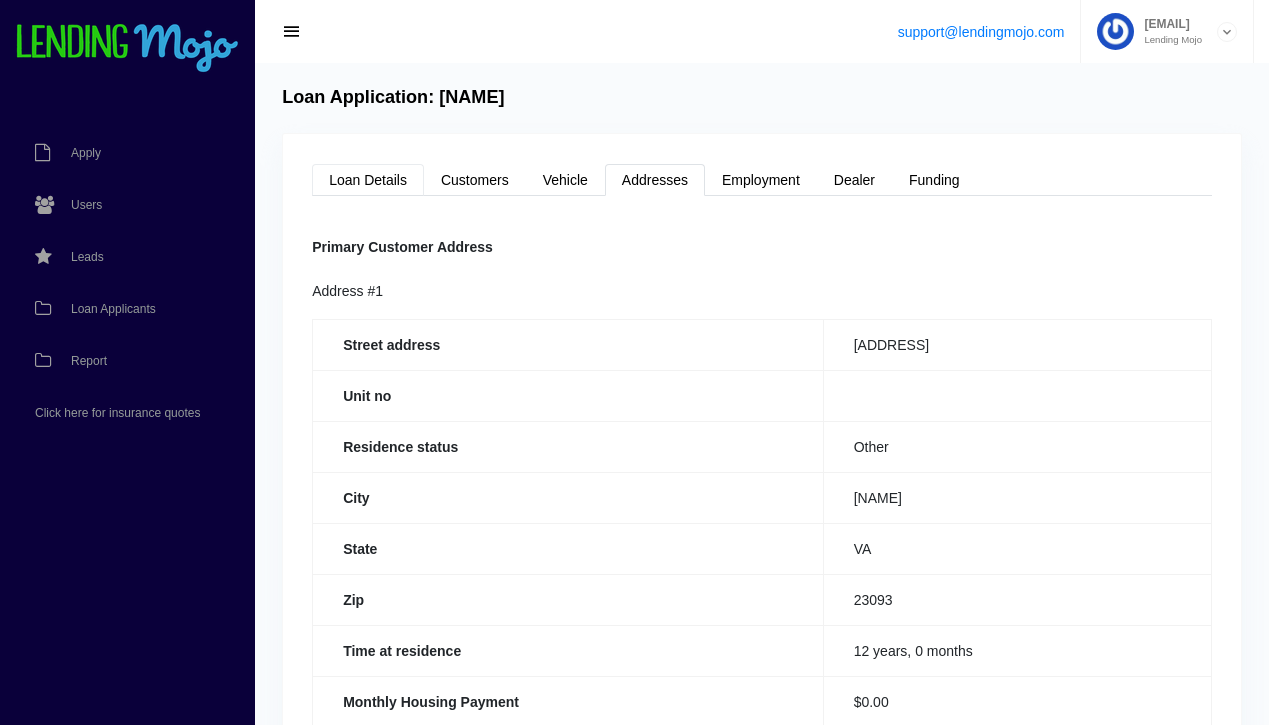 click on "Loan Details" at bounding box center (368, 180) 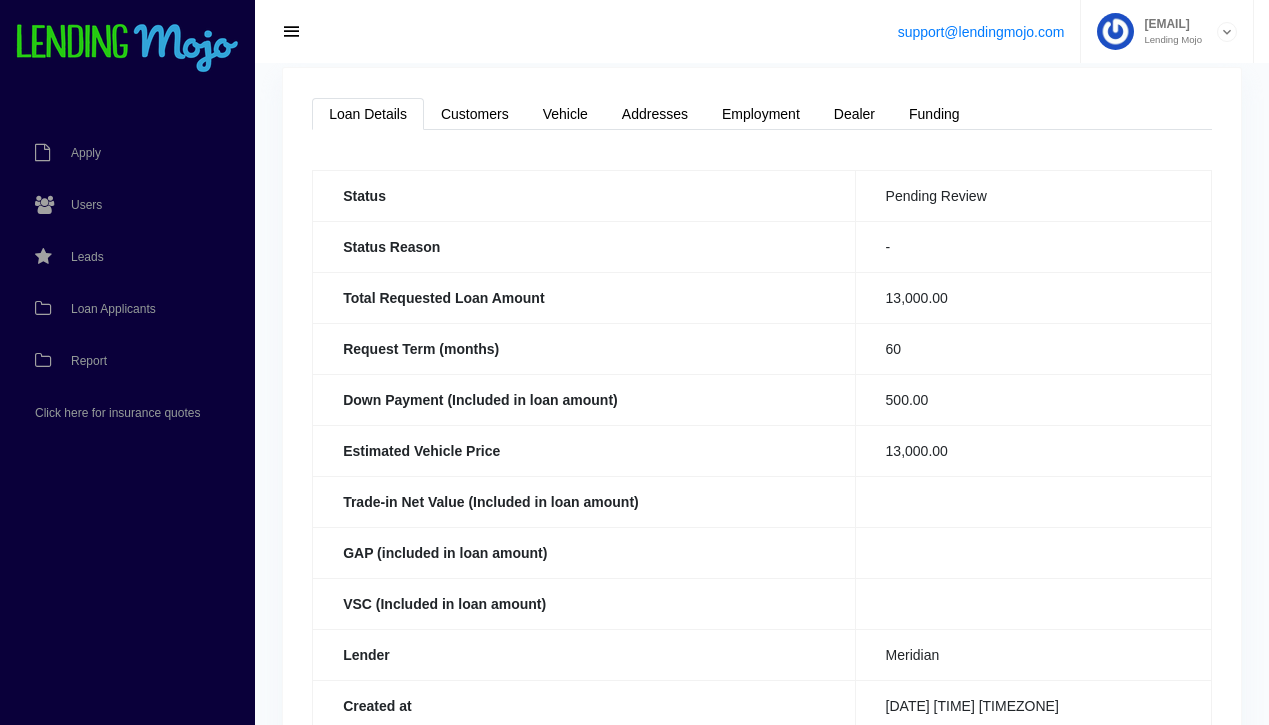 scroll, scrollTop: 0, scrollLeft: 0, axis: both 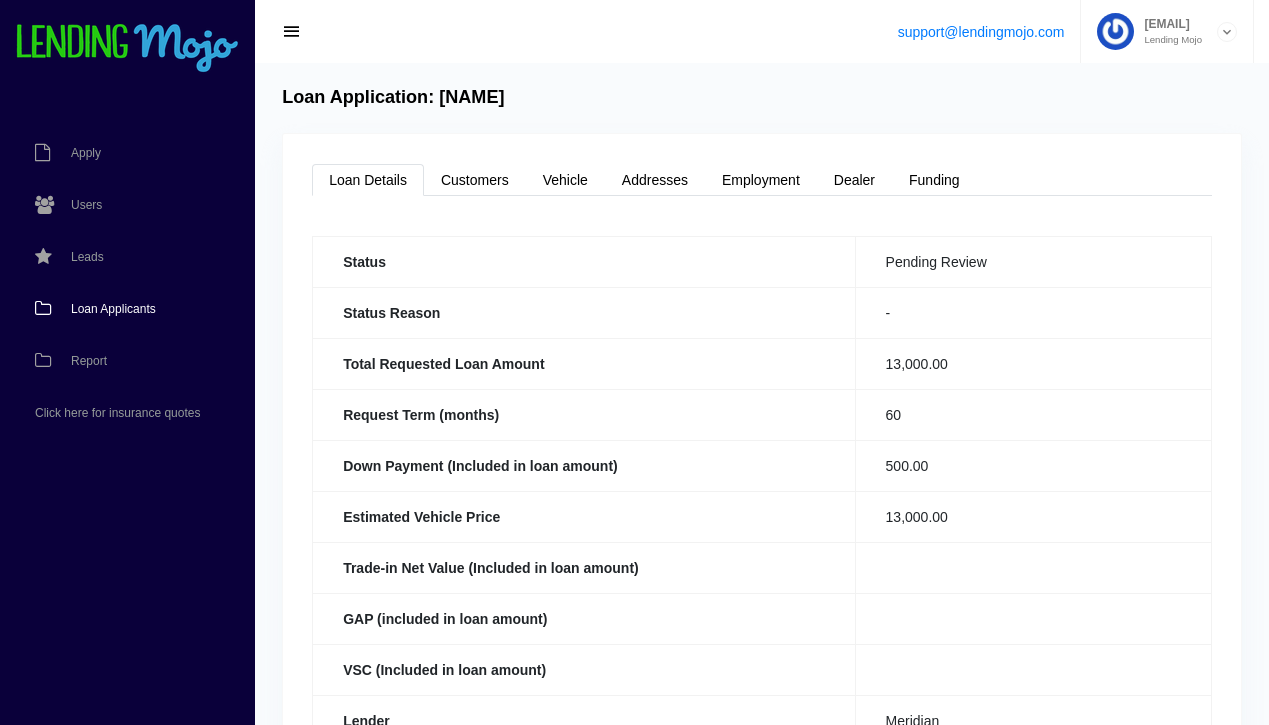 click on "Loan Applicants" at bounding box center [113, 309] 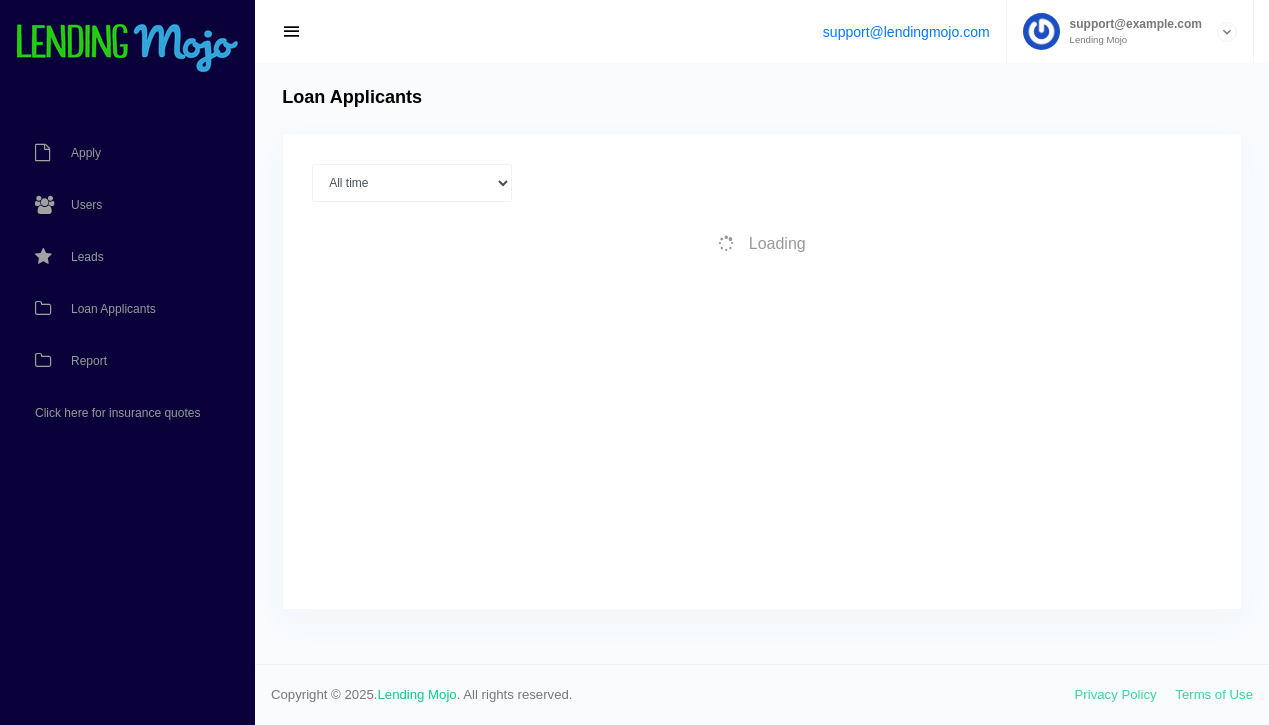 scroll, scrollTop: 0, scrollLeft: 0, axis: both 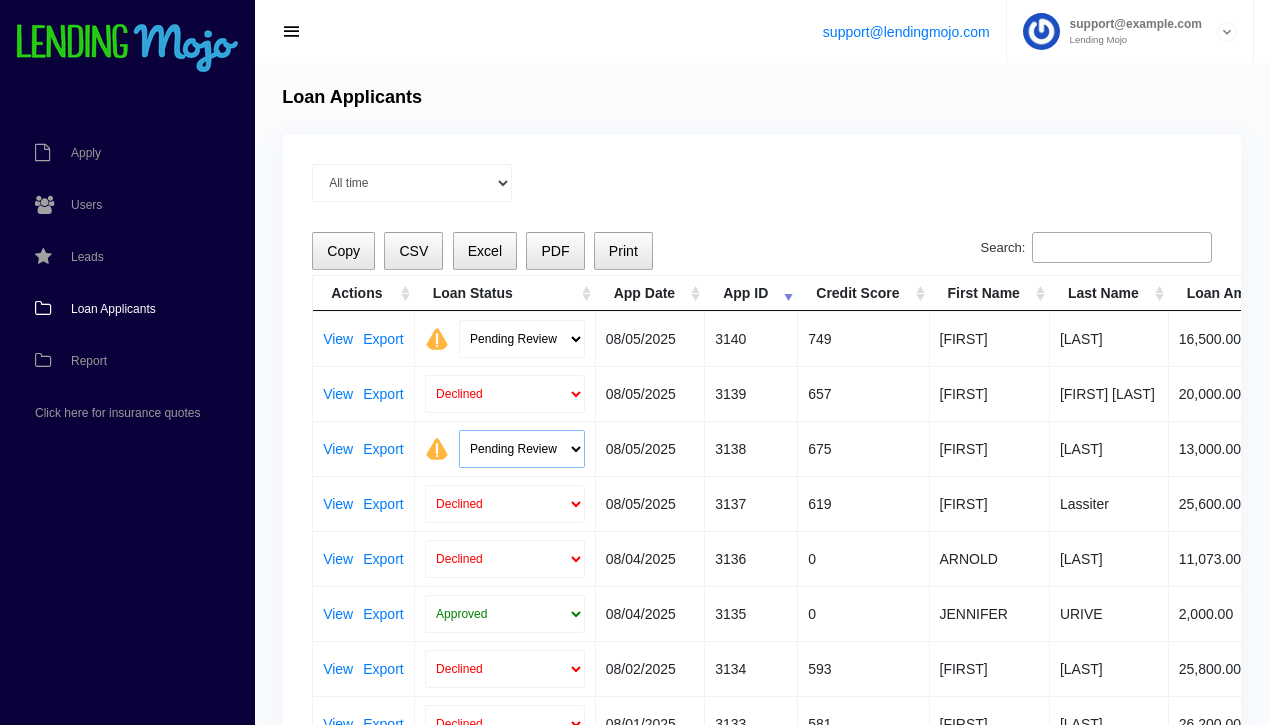 click on "Pending Review Approve Decline Unqualified" at bounding box center [522, 449] 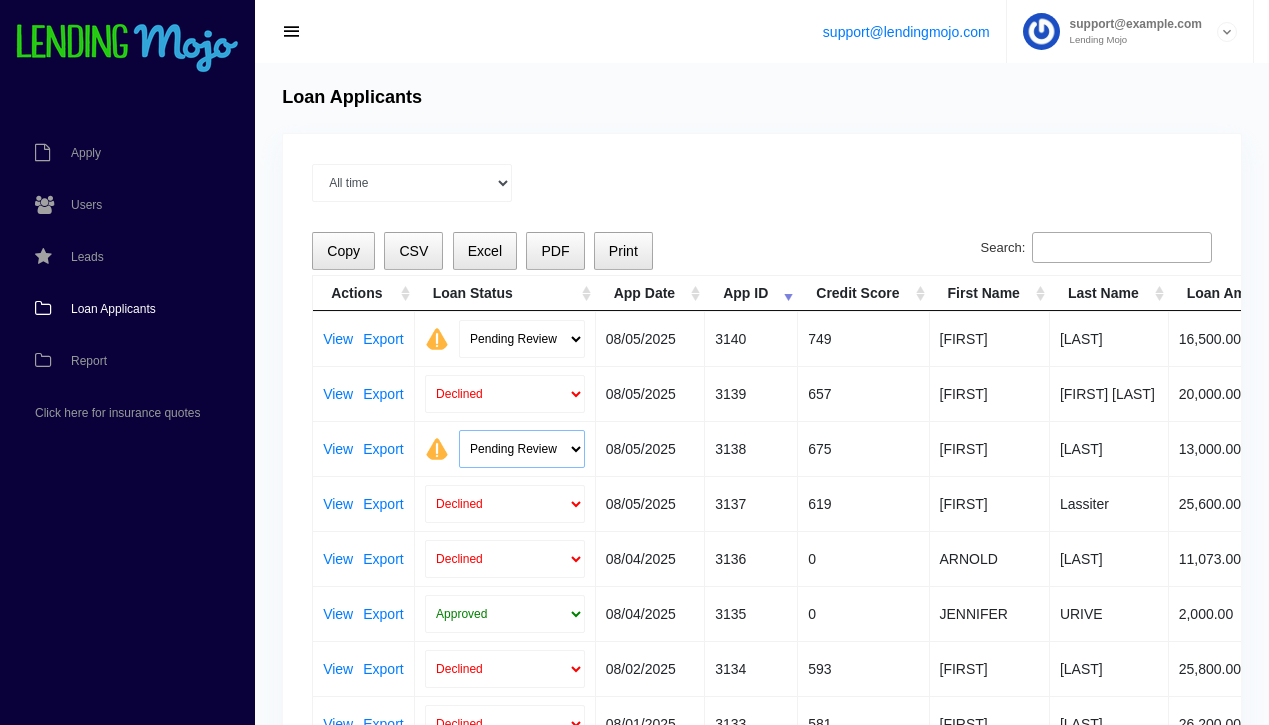 select on "declined" 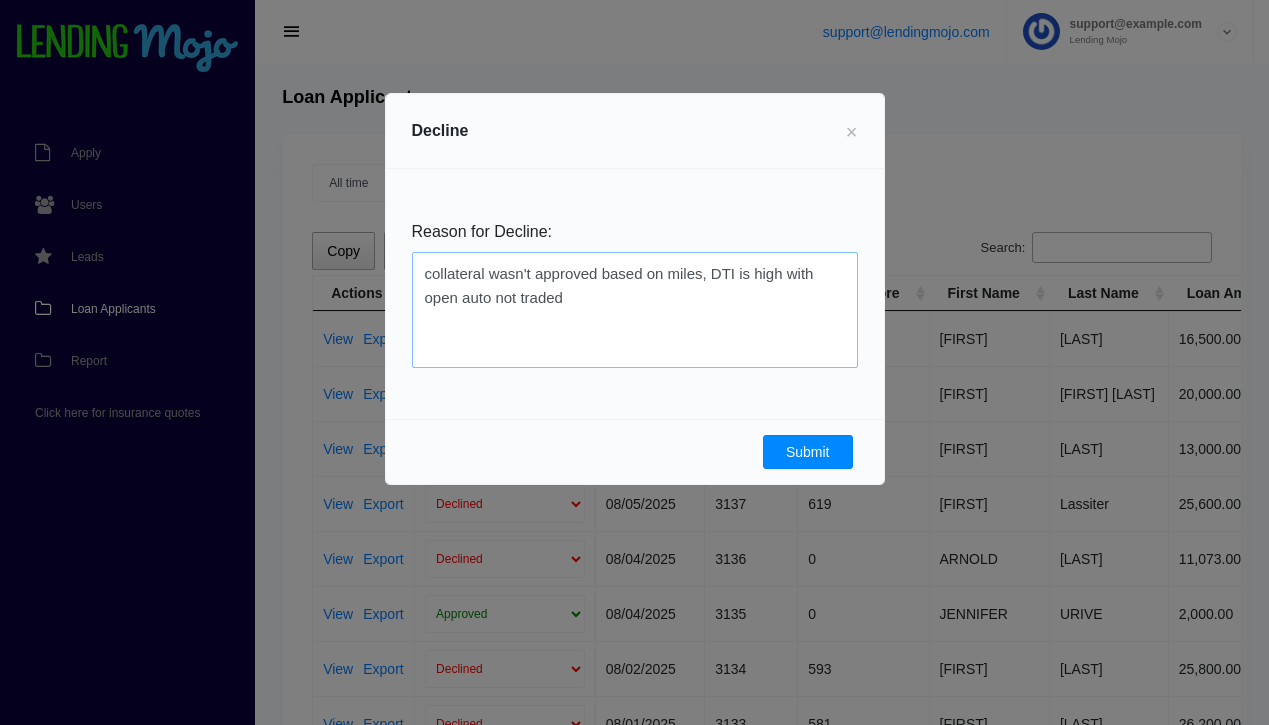 type on "collateral wasn't approved based on miles, DTI is high with open auto not traded" 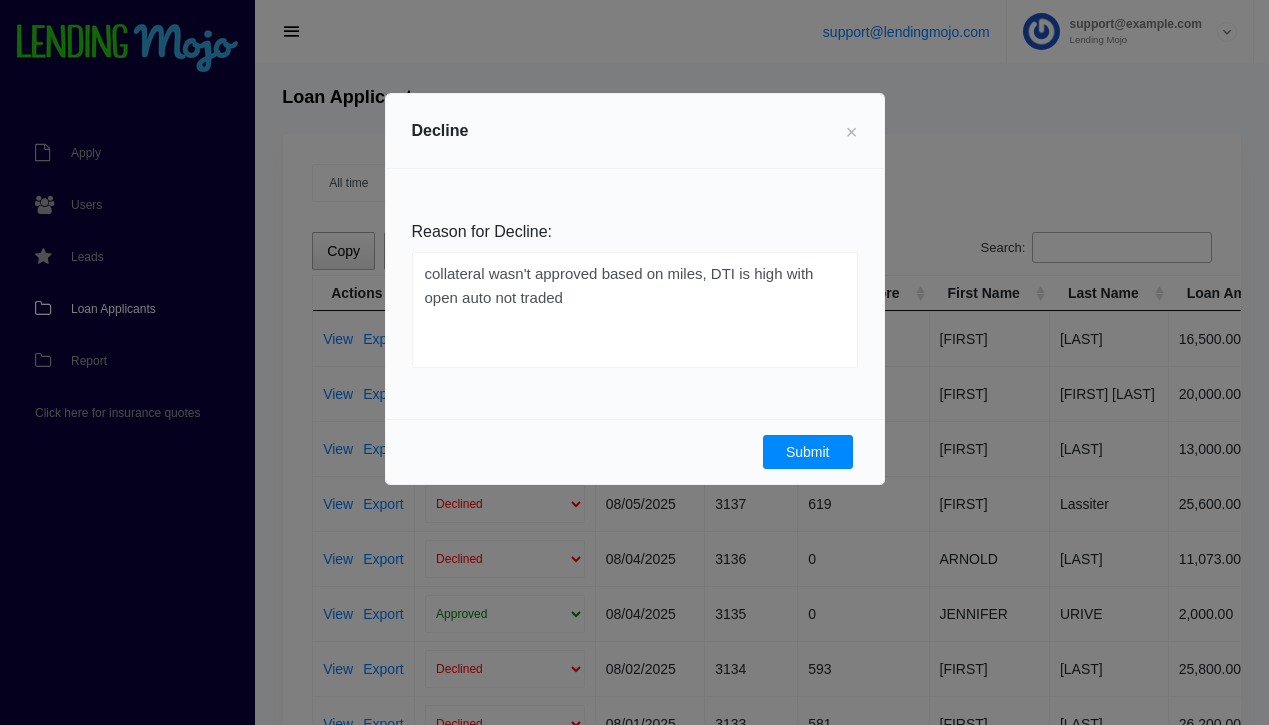 click on "Submit" at bounding box center (808, 452) 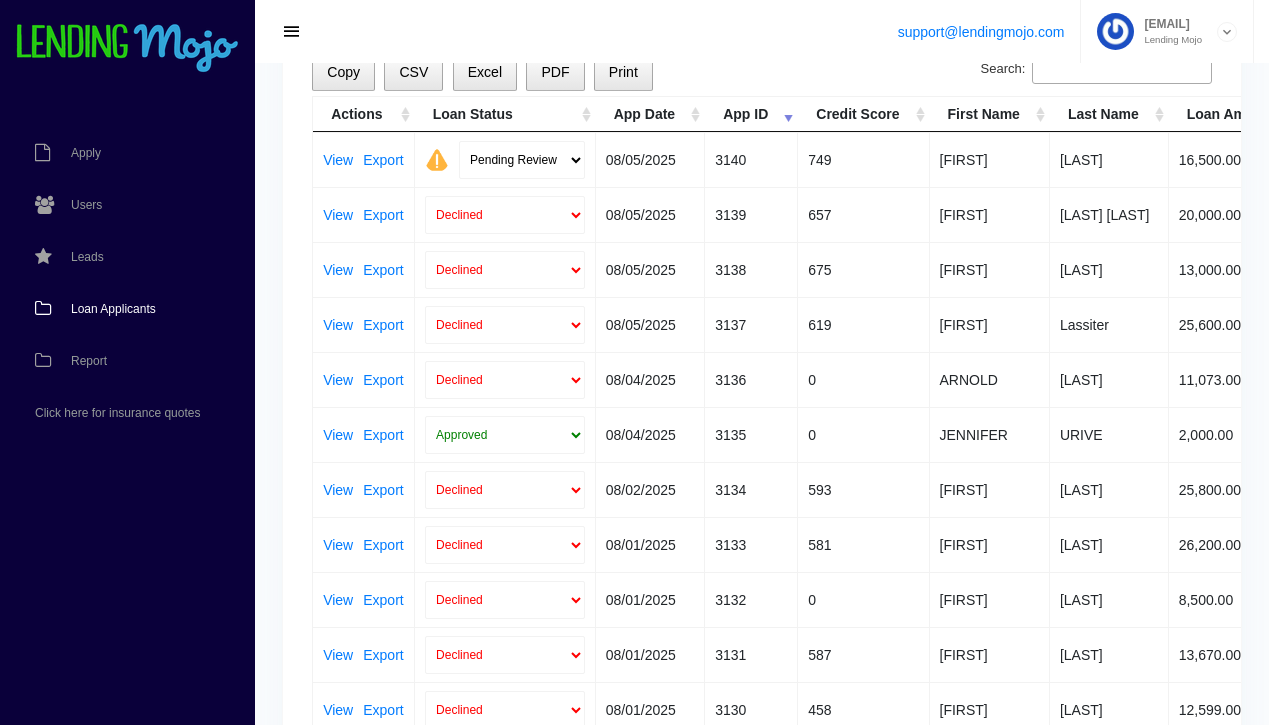scroll, scrollTop: 262, scrollLeft: 0, axis: vertical 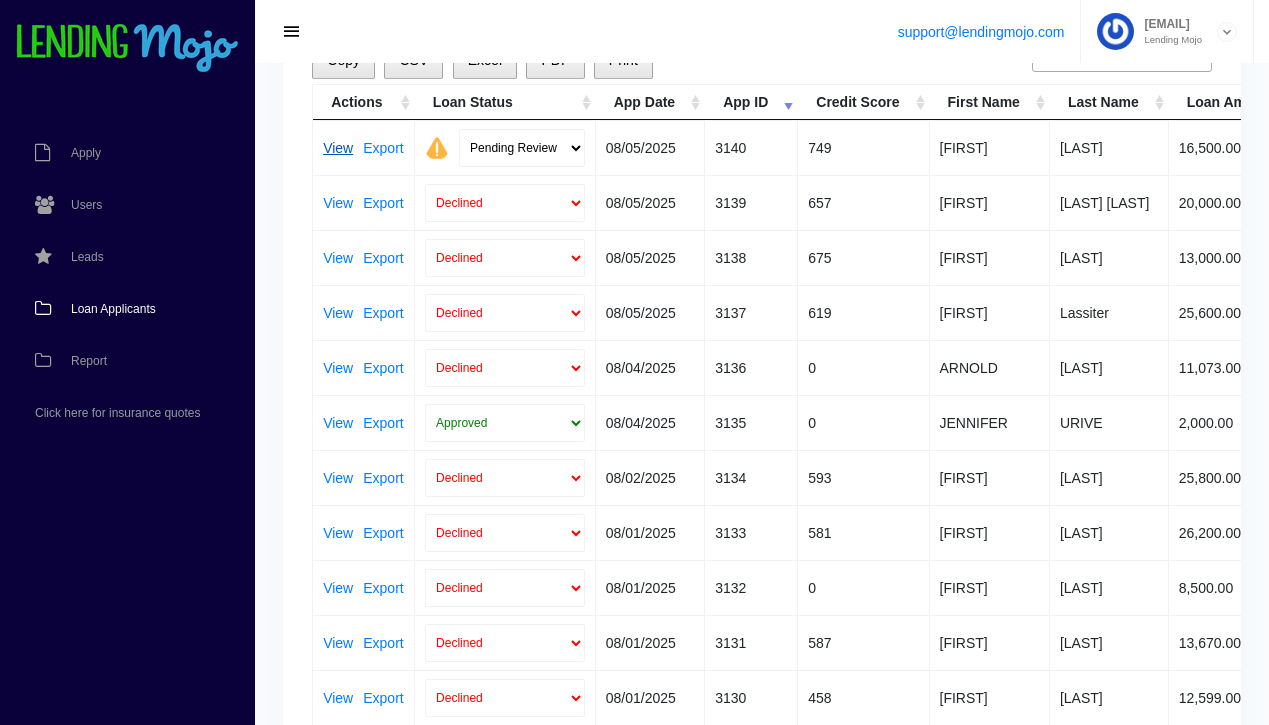 click on "View" at bounding box center [338, 148] 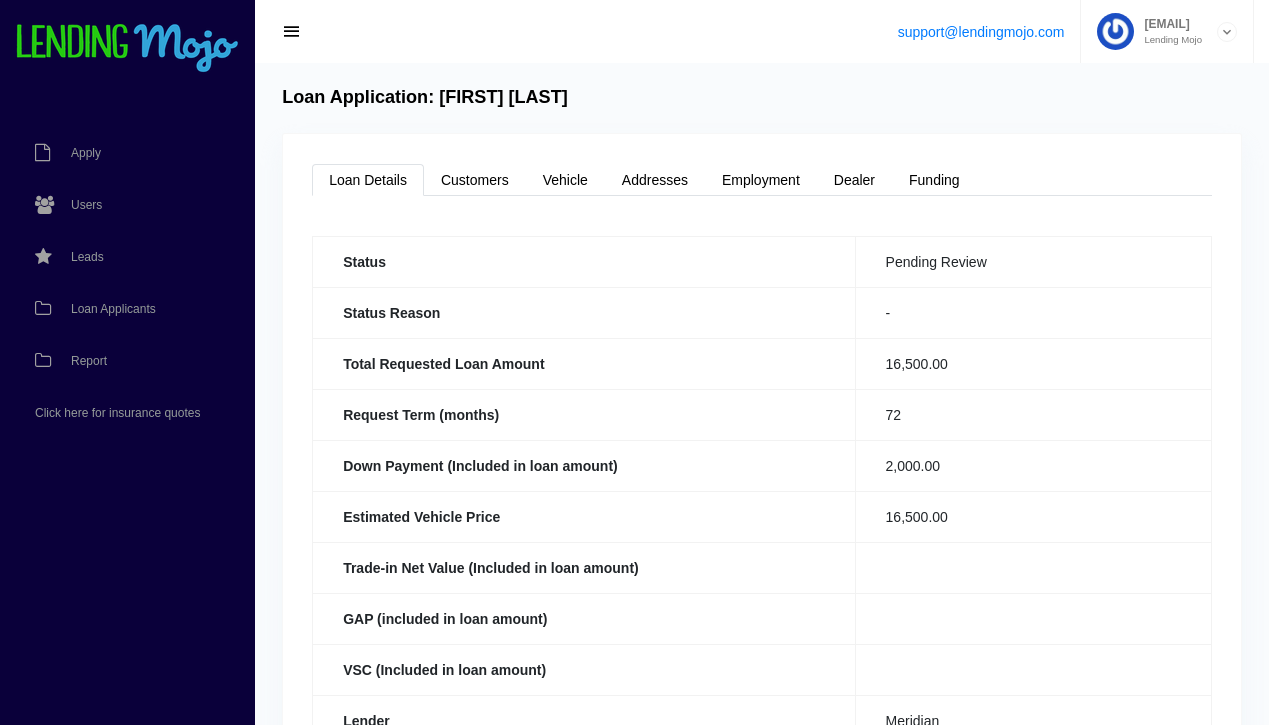 scroll, scrollTop: 0, scrollLeft: 0, axis: both 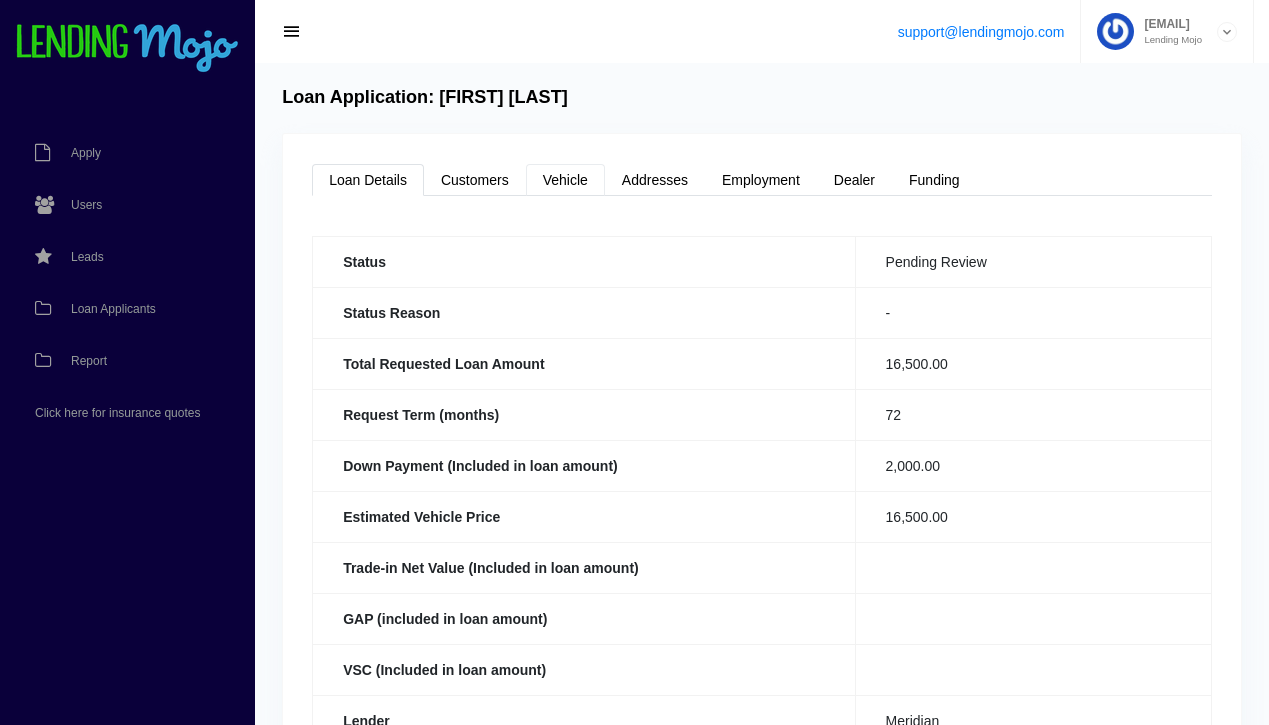 click on "Vehicle" at bounding box center [565, 180] 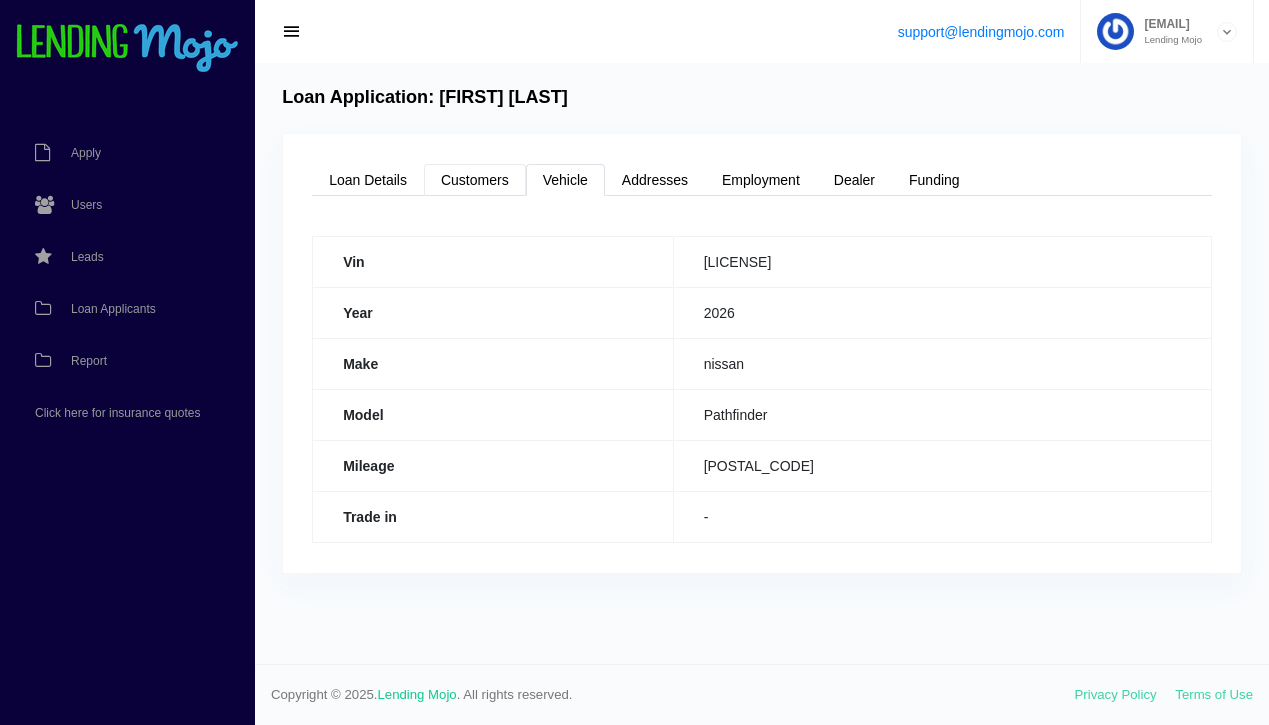 click on "Customers" at bounding box center [475, 180] 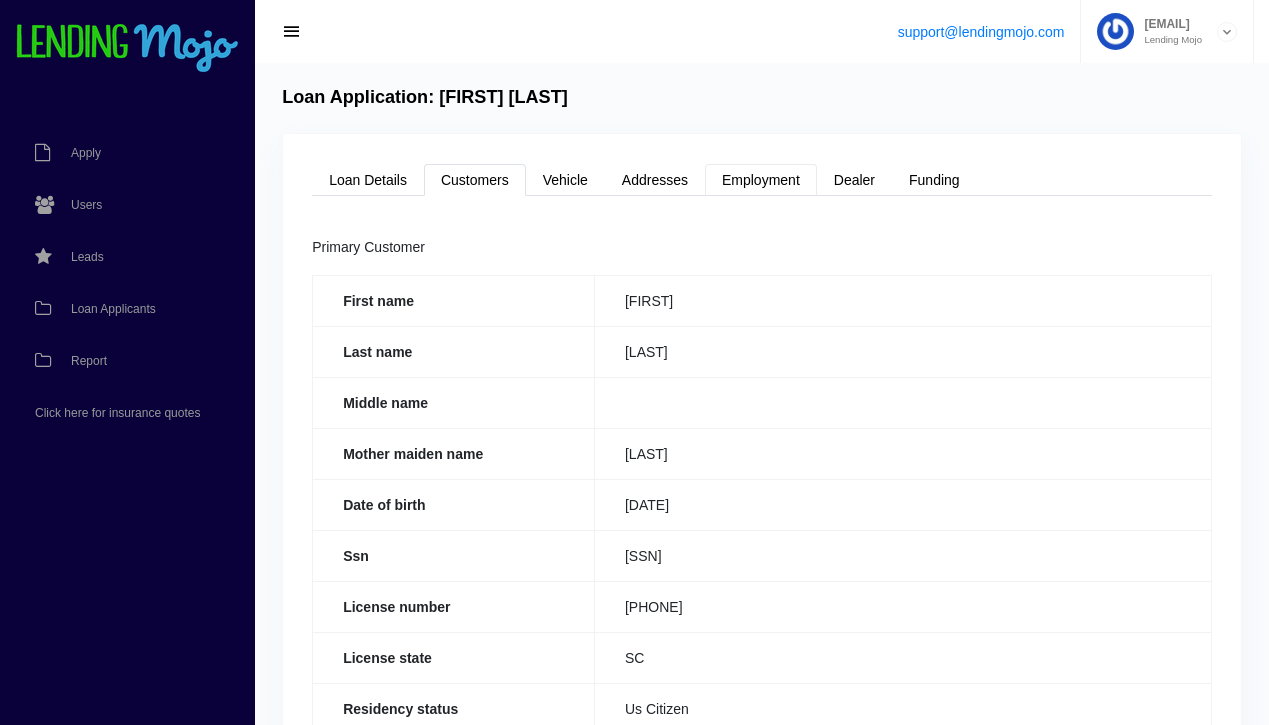 click on "Employment" at bounding box center (761, 180) 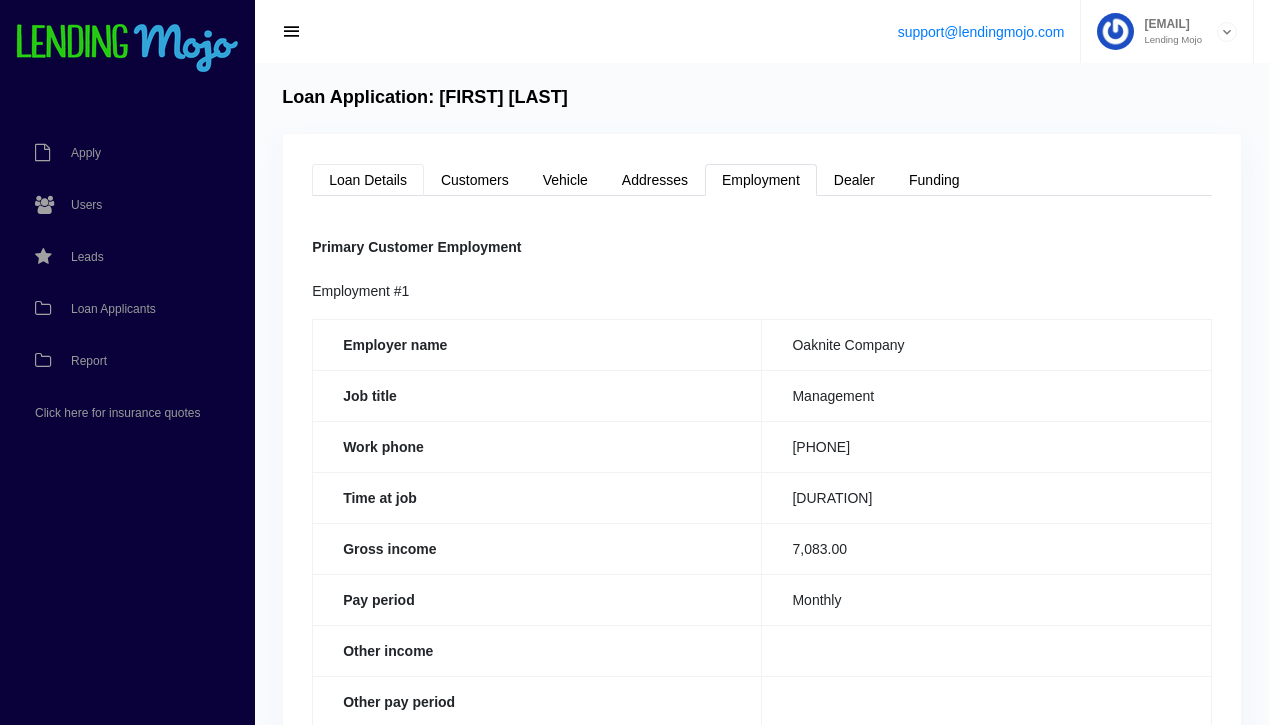 click on "Loan Details" at bounding box center (368, 180) 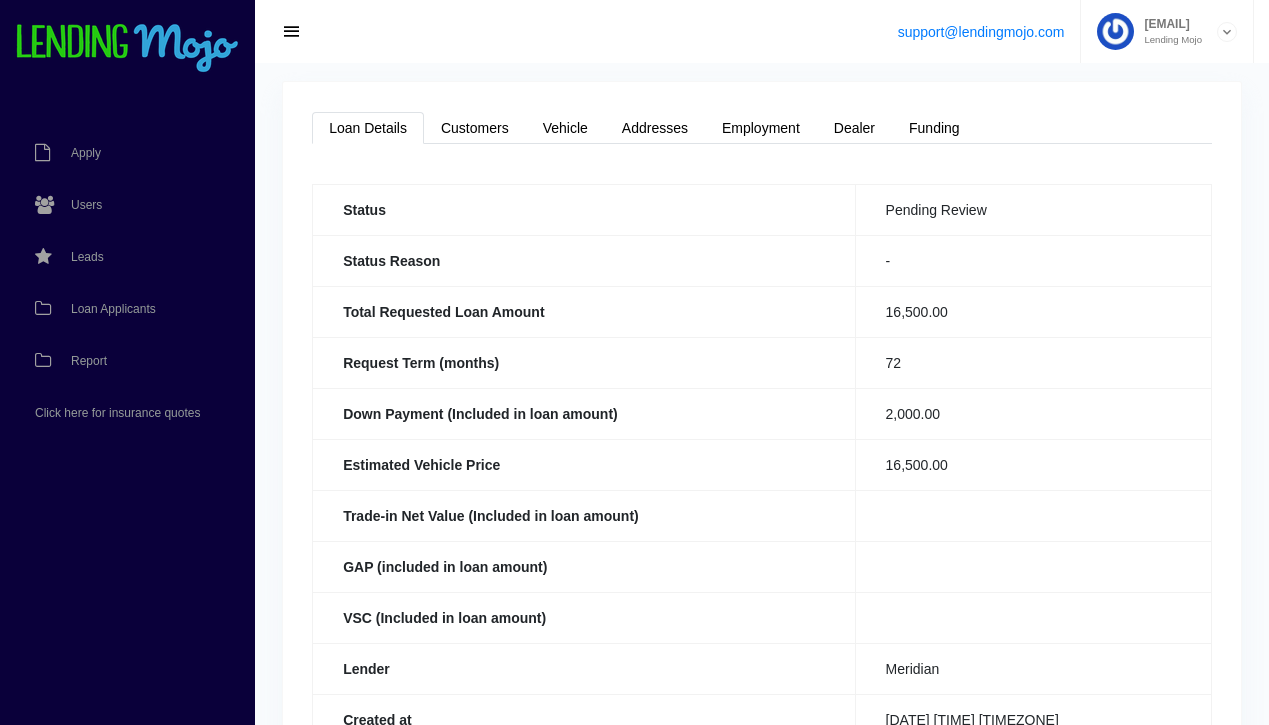 scroll, scrollTop: 0, scrollLeft: 0, axis: both 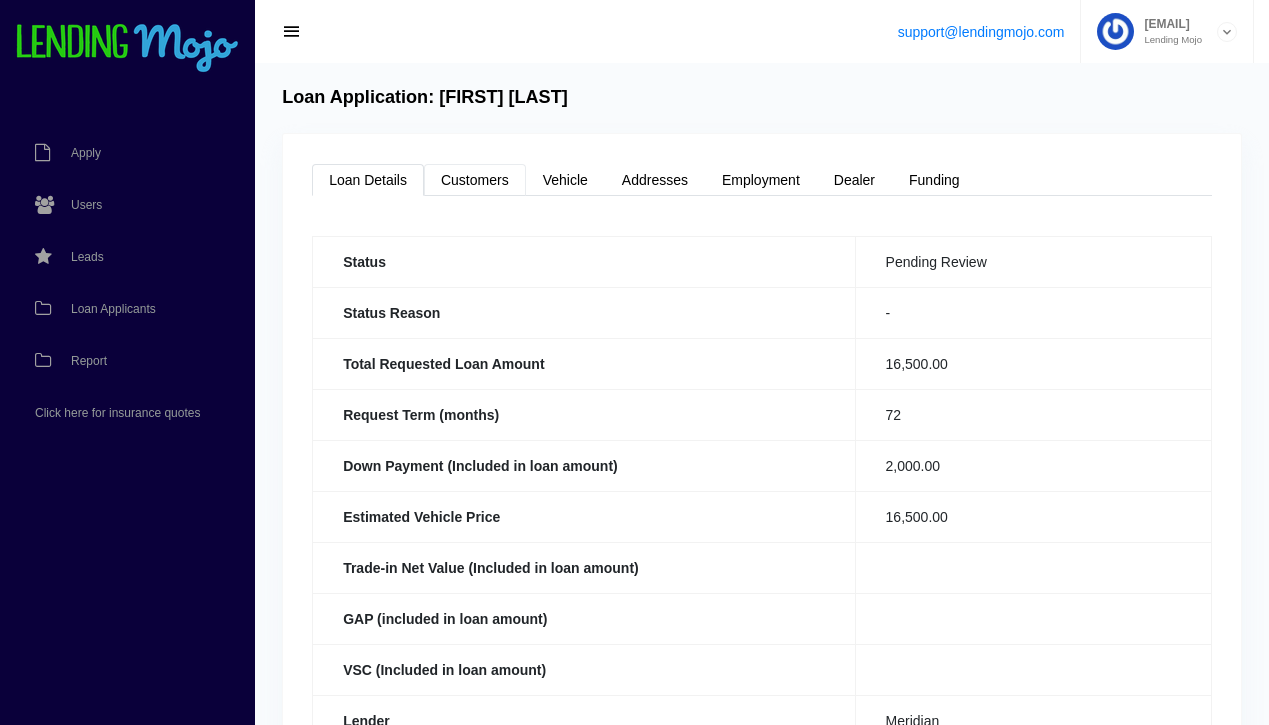 click on "Customers" at bounding box center [475, 180] 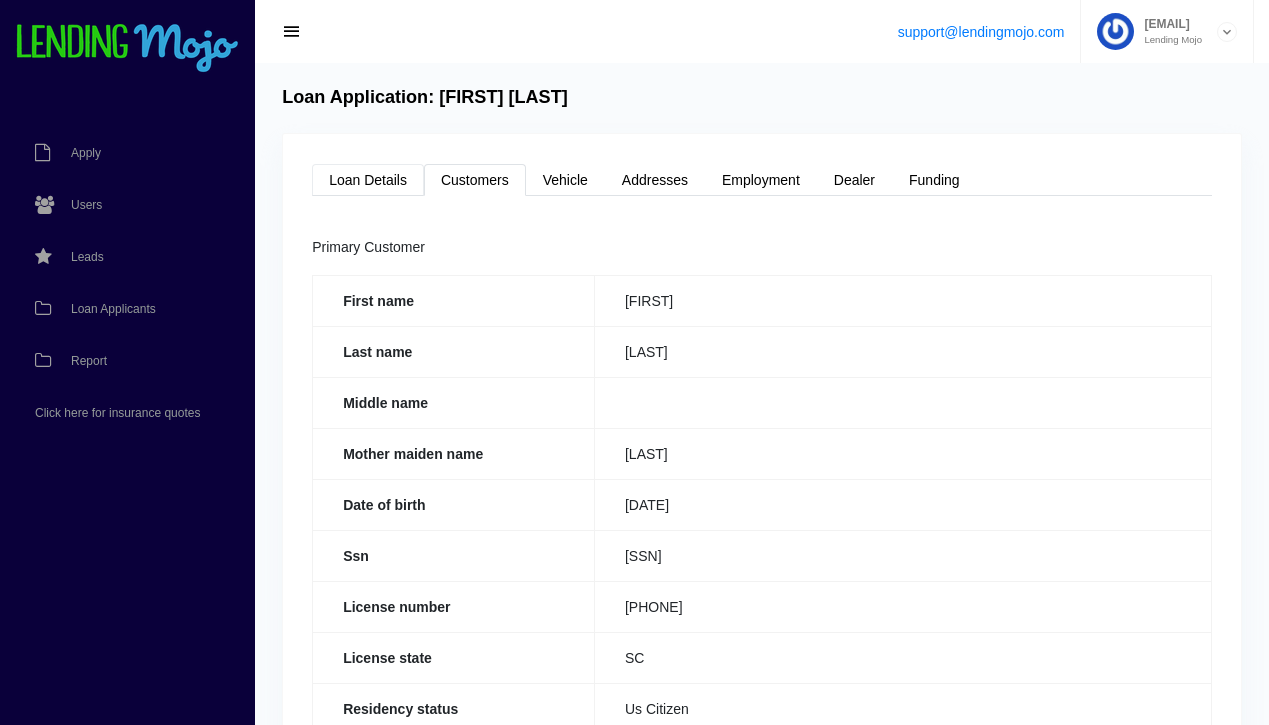 click on "Loan Details" at bounding box center (368, 180) 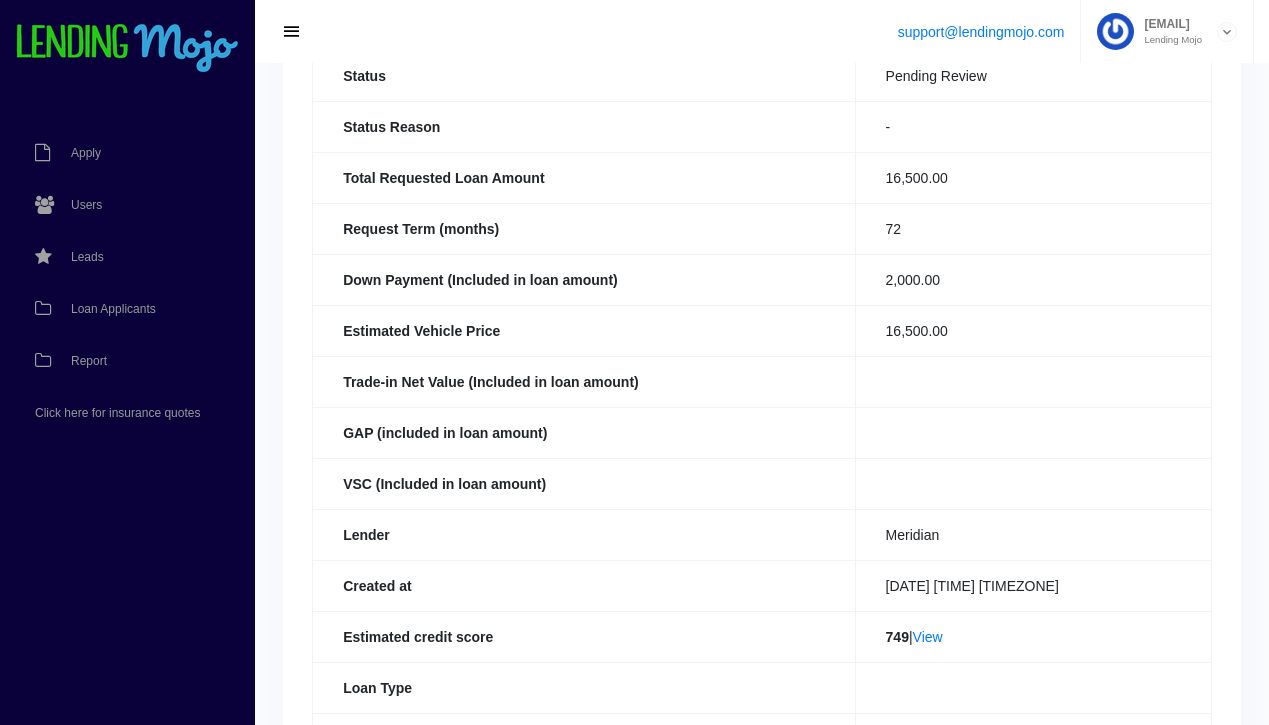 scroll, scrollTop: 193, scrollLeft: 0, axis: vertical 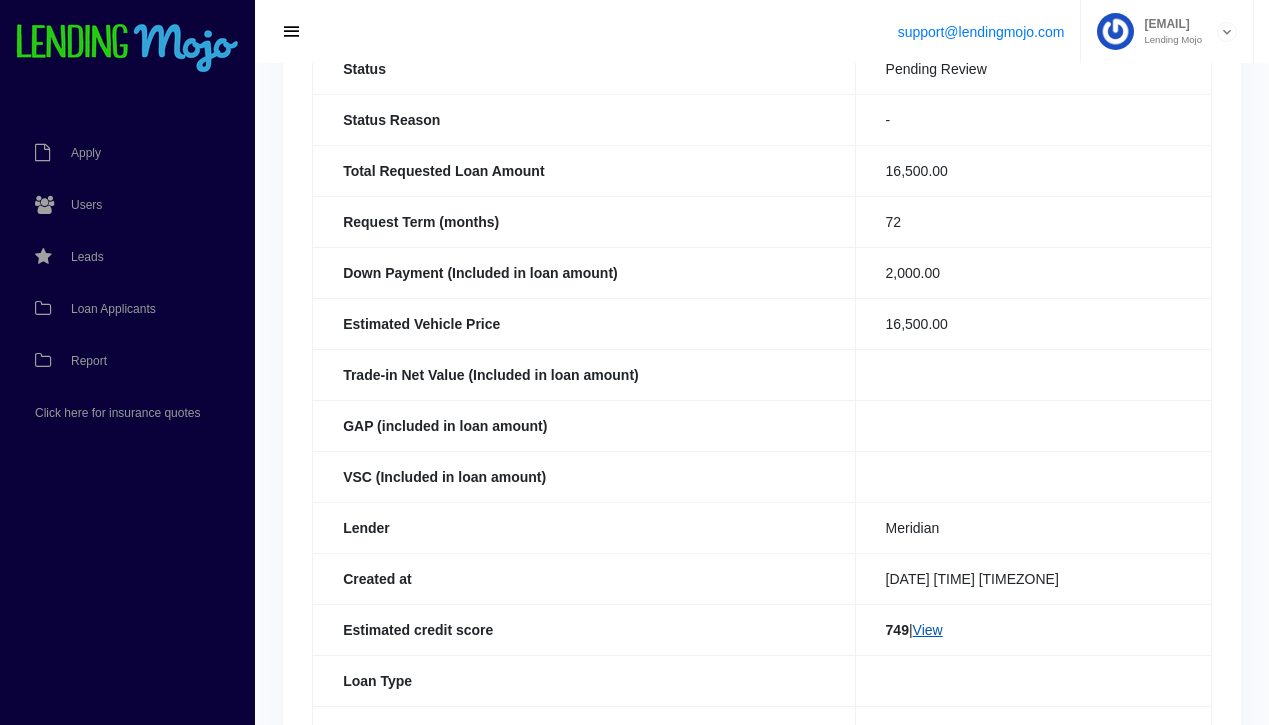 click on "View" at bounding box center [928, 630] 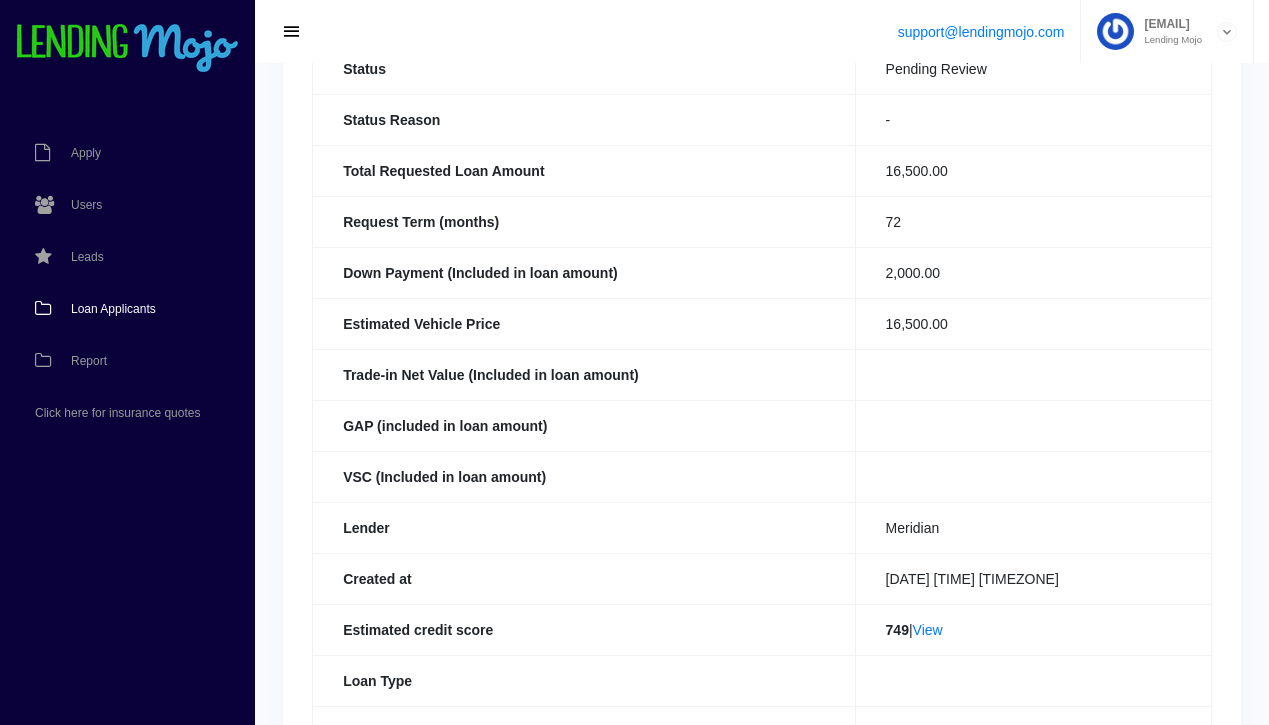 click on "Loan Applicants" at bounding box center [113, 309] 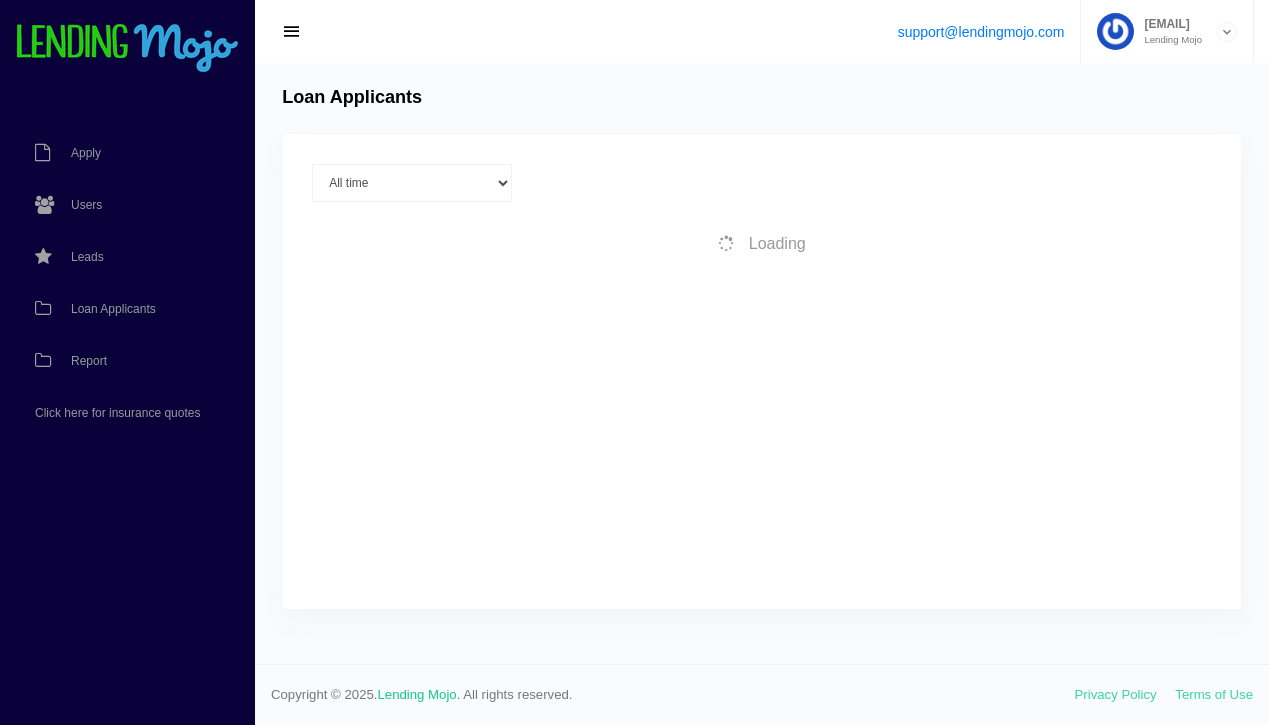 scroll, scrollTop: 0, scrollLeft: 0, axis: both 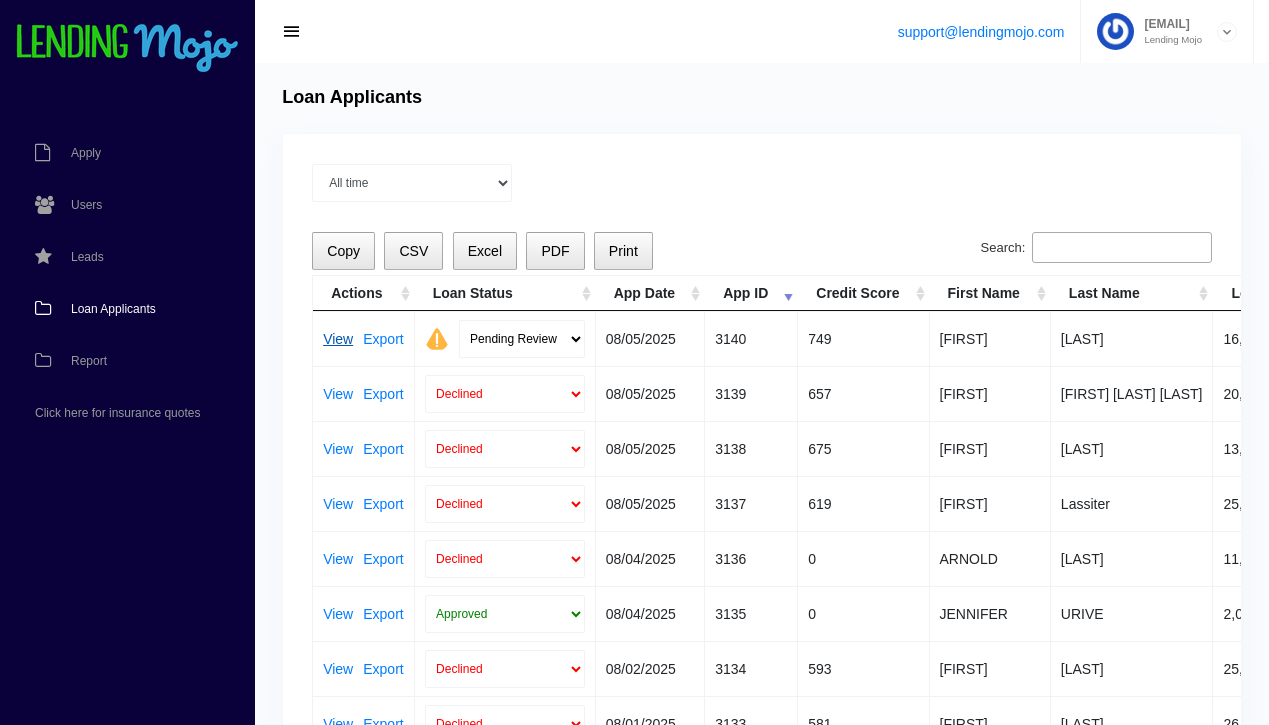 click on "View" at bounding box center [338, 339] 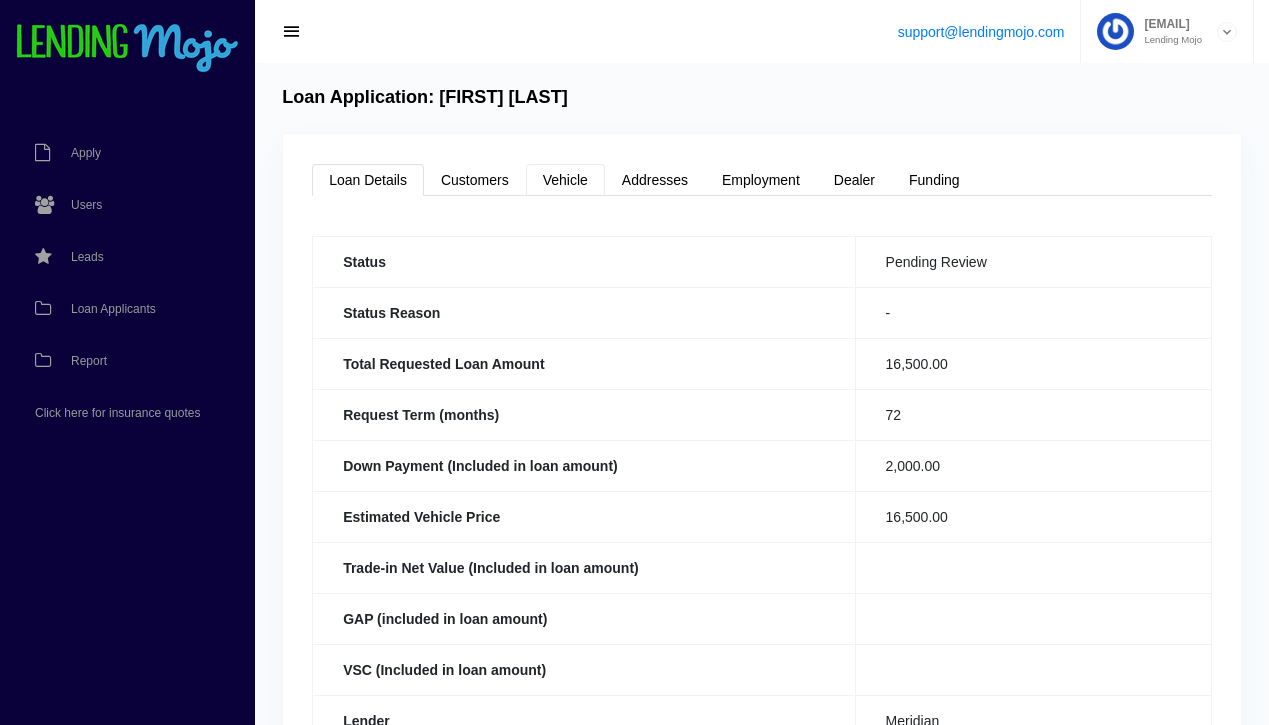 scroll, scrollTop: 0, scrollLeft: 0, axis: both 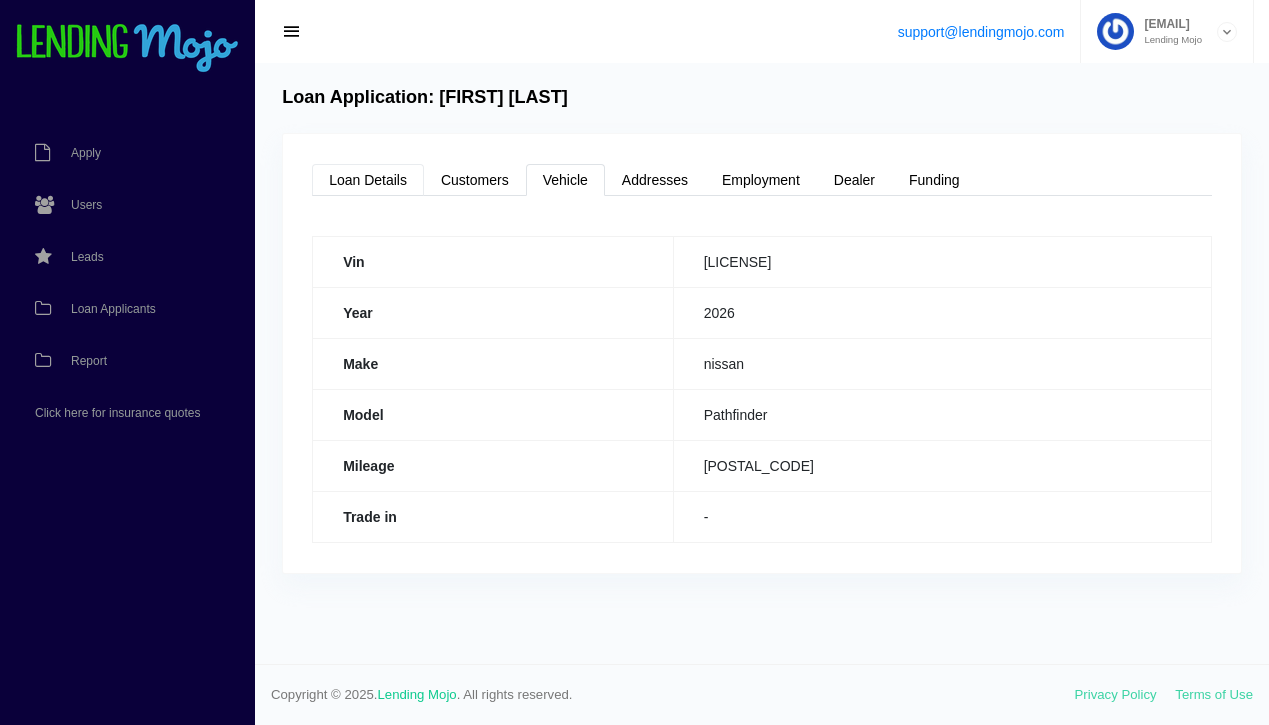 click on "Loan Details" at bounding box center [368, 180] 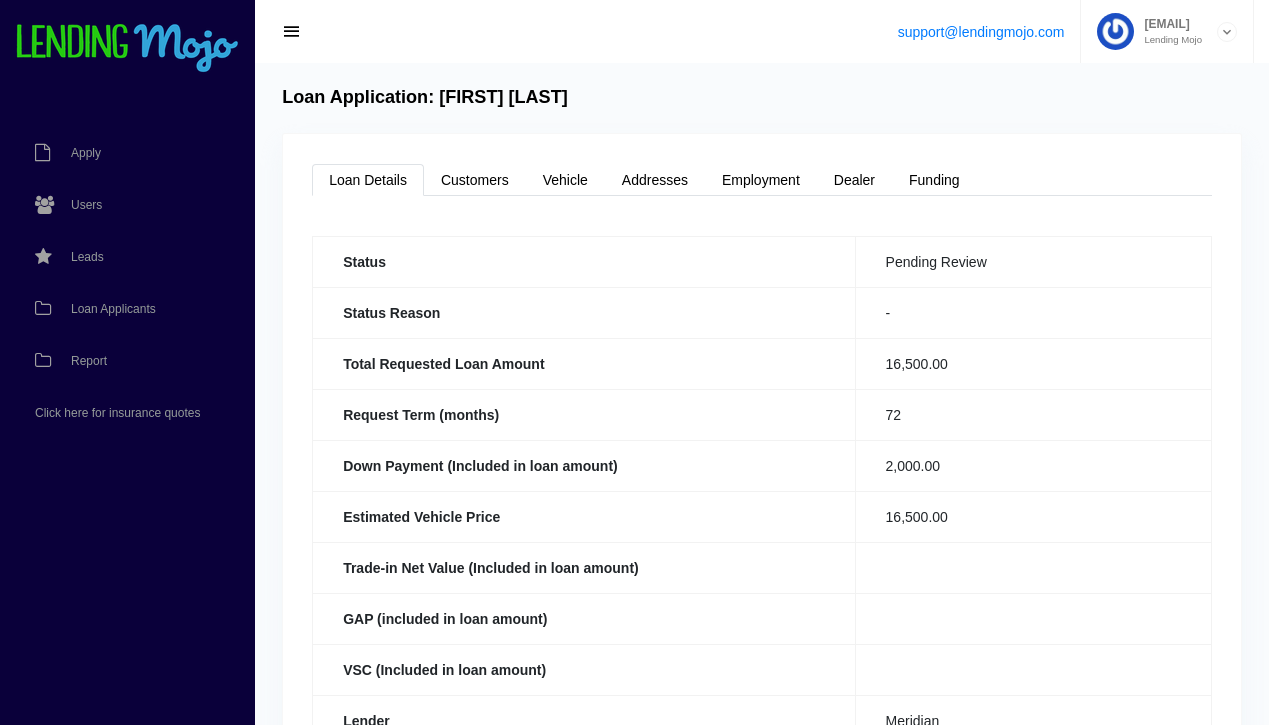 click on "Loan Details" at bounding box center (368, 180) 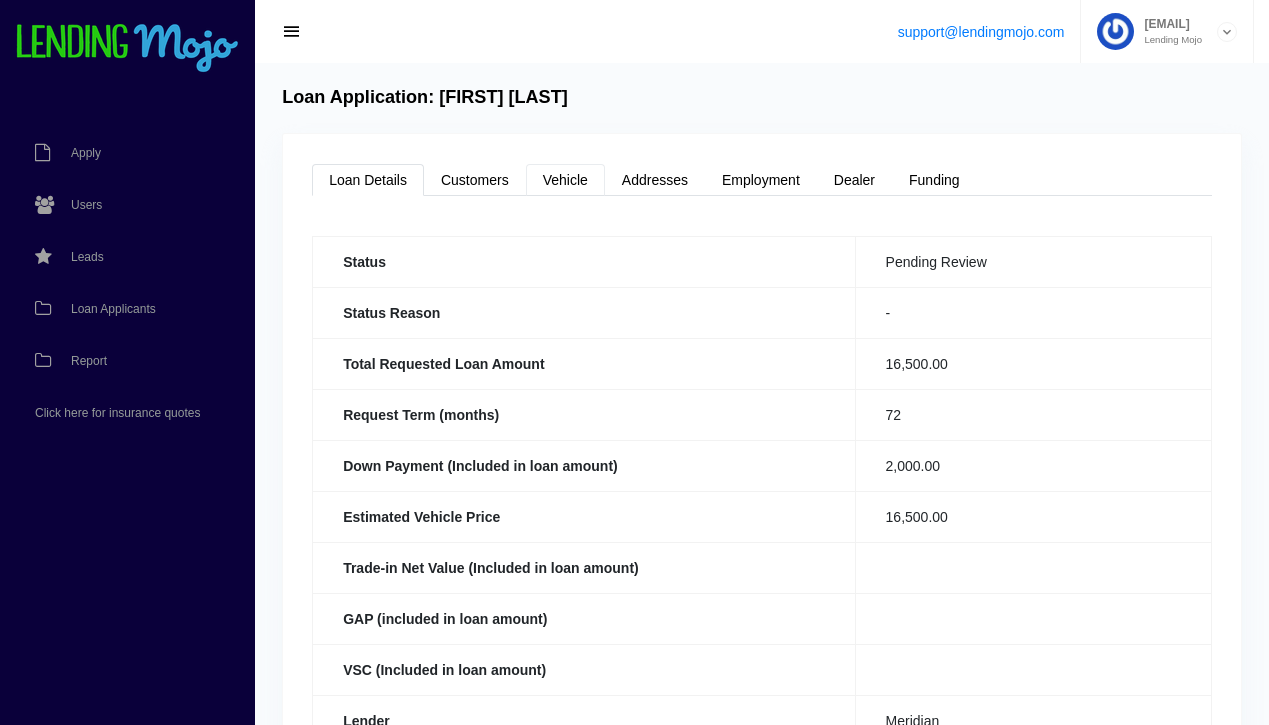 click on "Vehicle" at bounding box center (565, 180) 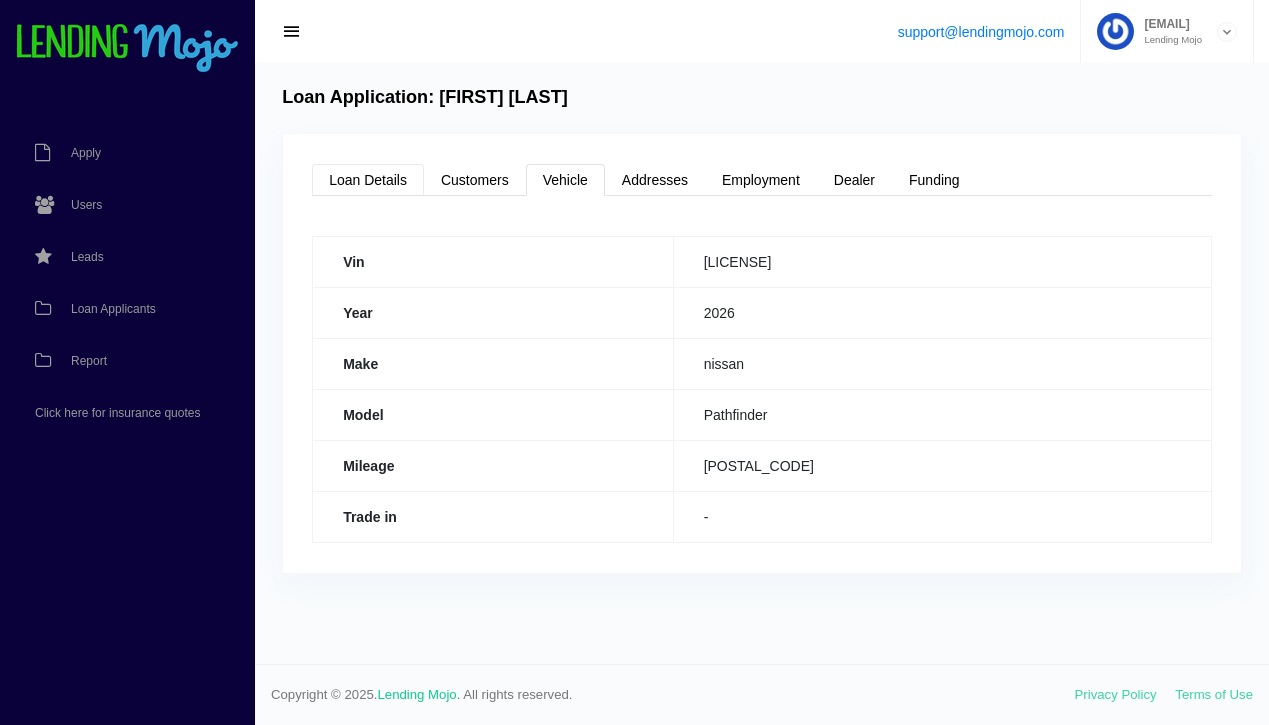 click on "Loan Details" at bounding box center [368, 180] 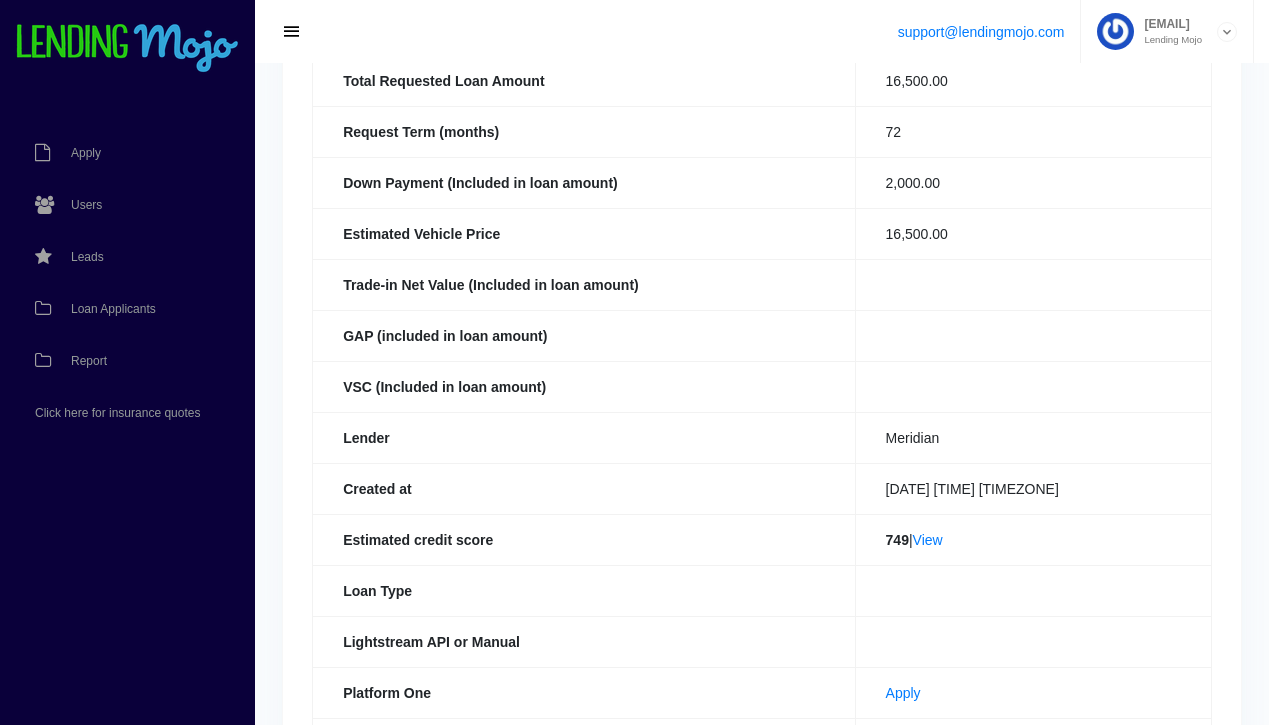 scroll, scrollTop: 309, scrollLeft: 0, axis: vertical 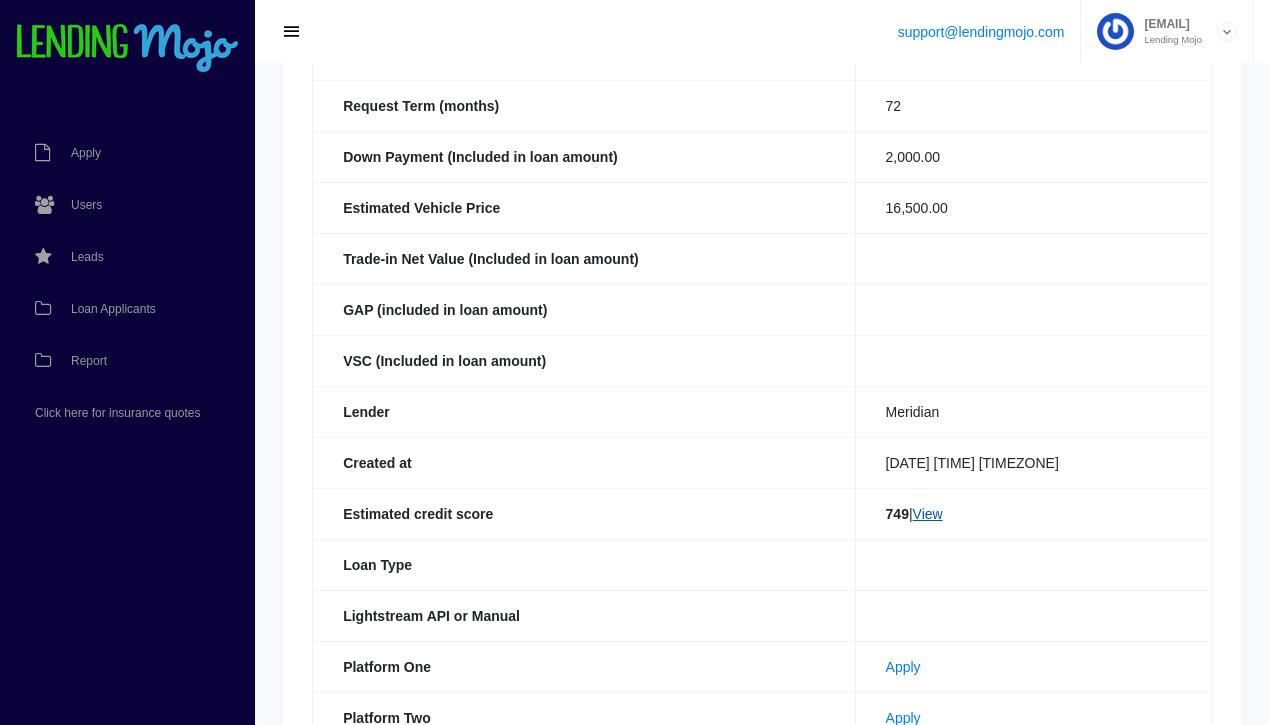 click on "View" at bounding box center (928, 514) 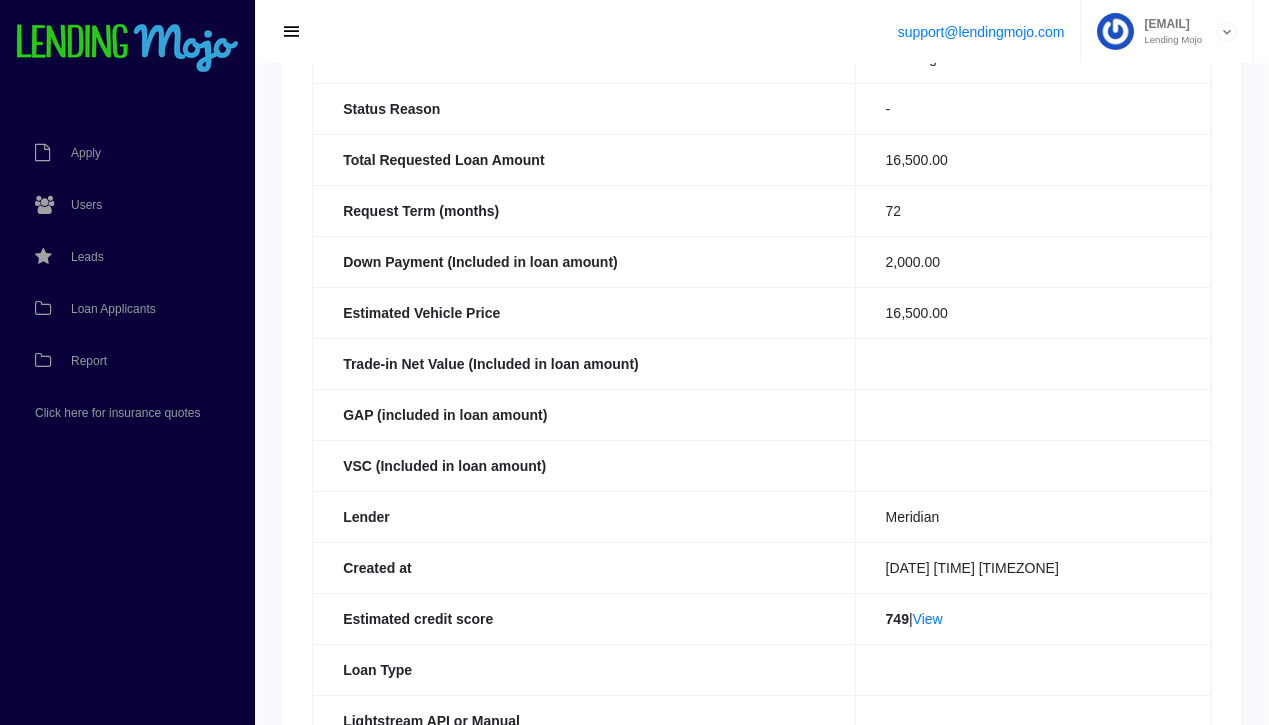 scroll, scrollTop: 0, scrollLeft: 0, axis: both 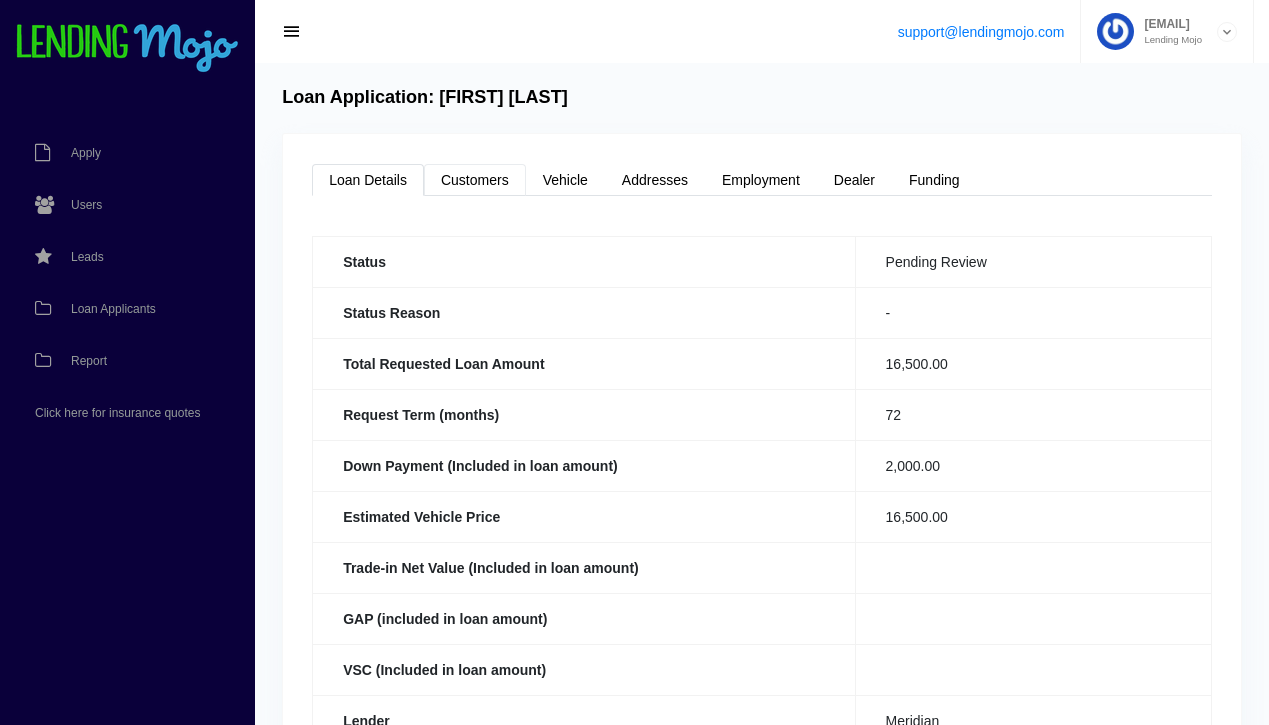 click on "Customers" at bounding box center [475, 180] 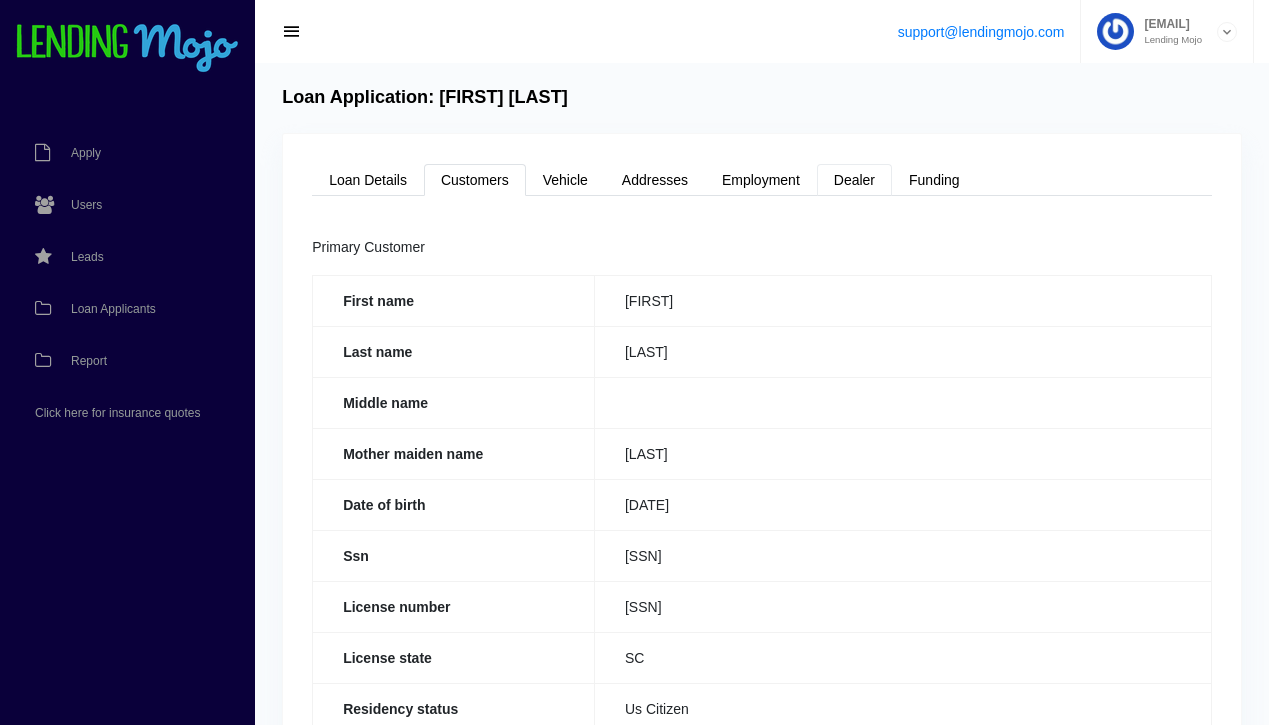 click on "Dealer" at bounding box center (854, 180) 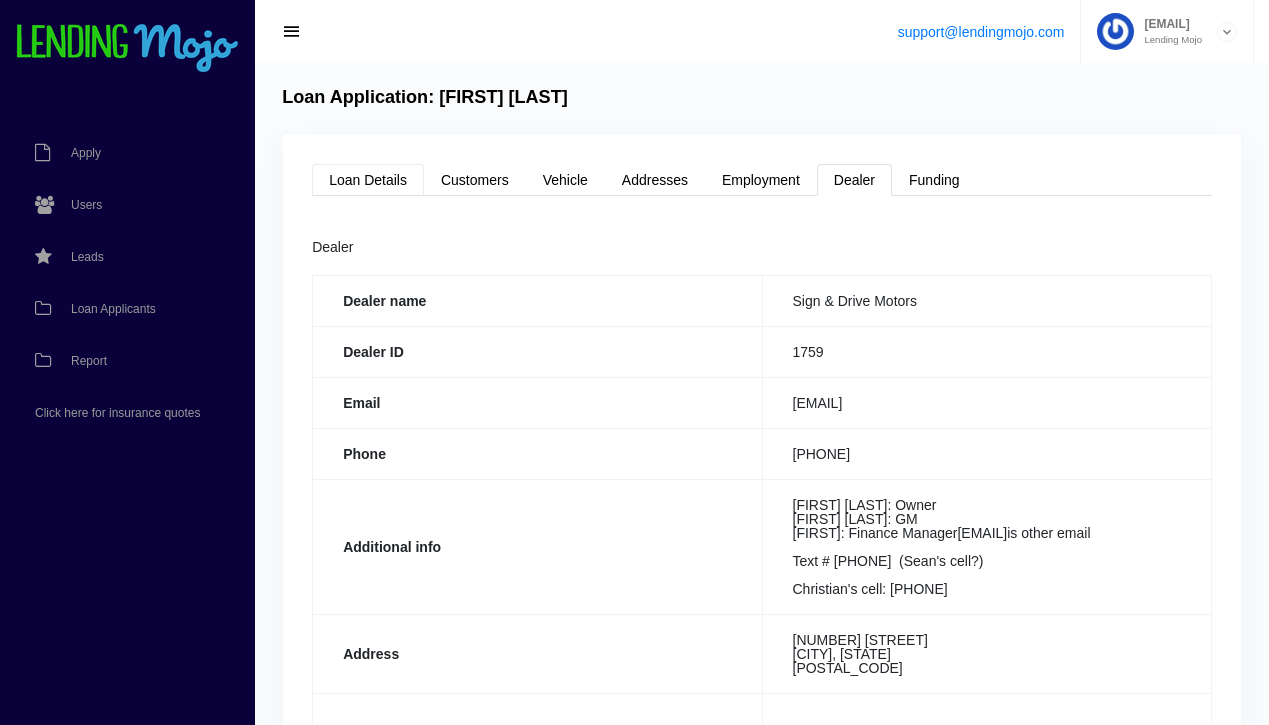 click on "Loan Details" at bounding box center (368, 180) 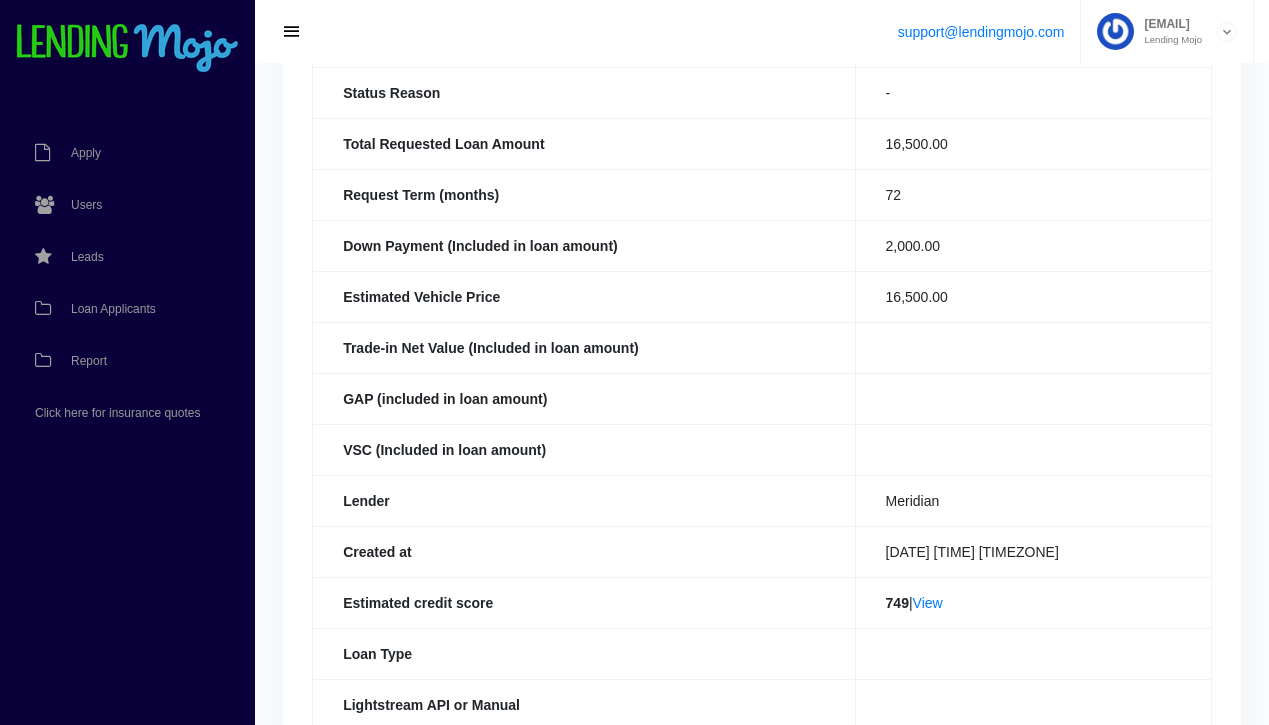 scroll, scrollTop: 0, scrollLeft: 0, axis: both 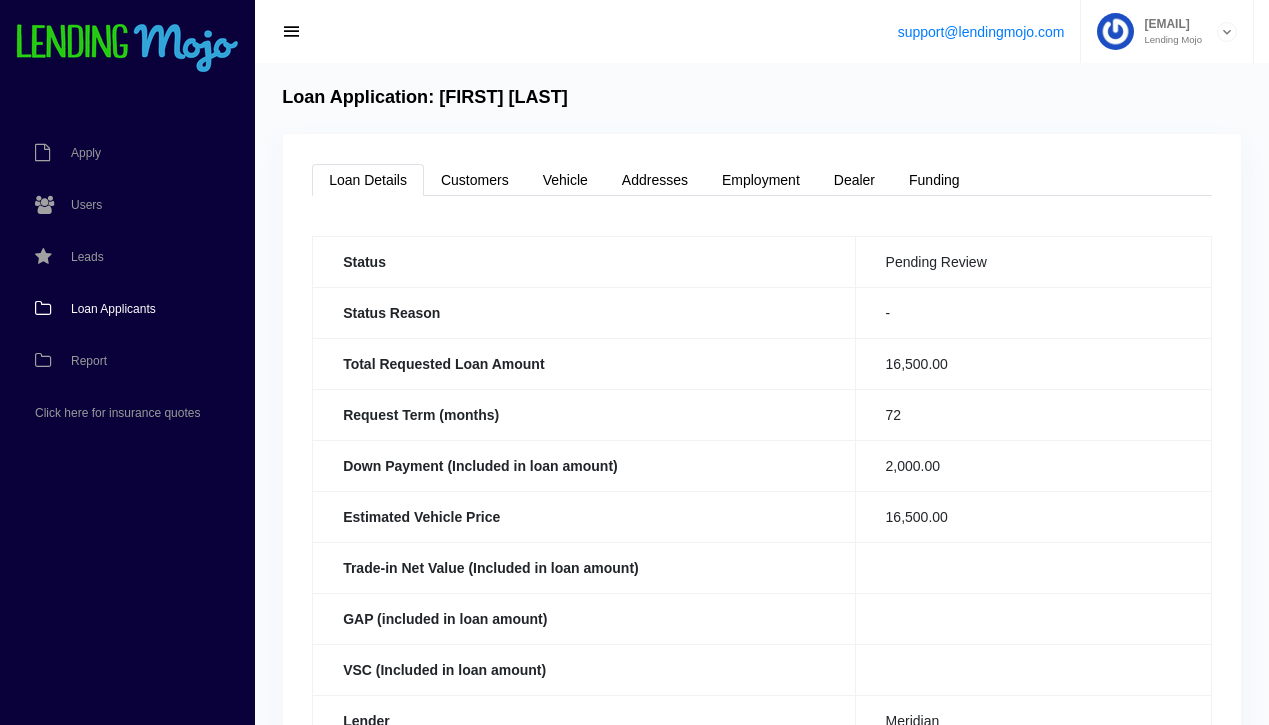 click on "Loan Applicants" at bounding box center [113, 309] 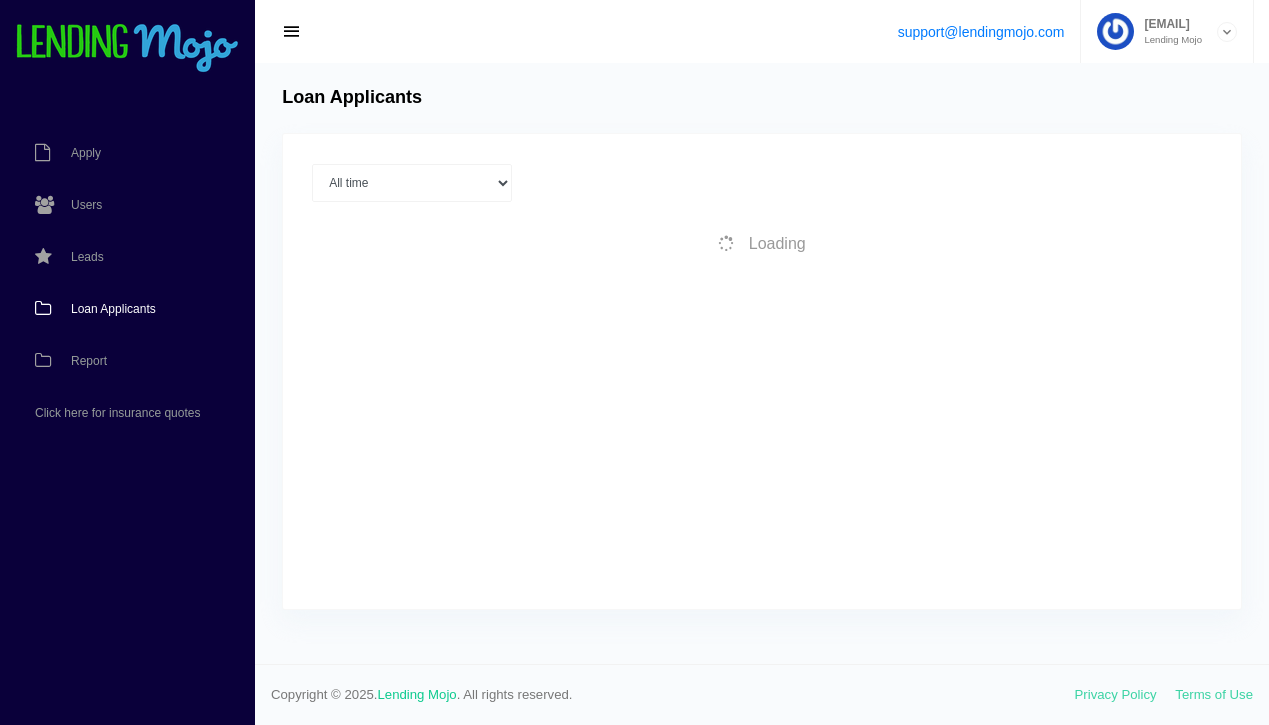 scroll, scrollTop: 0, scrollLeft: 0, axis: both 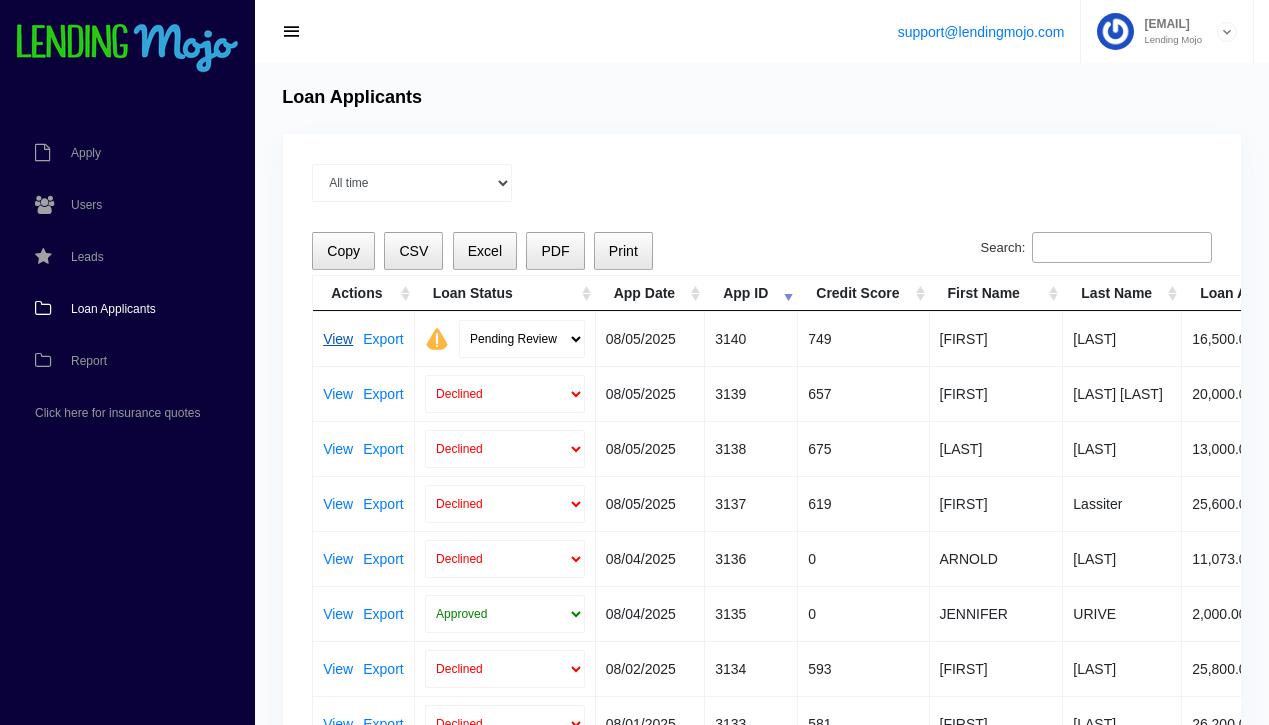 click on "View" at bounding box center [338, 339] 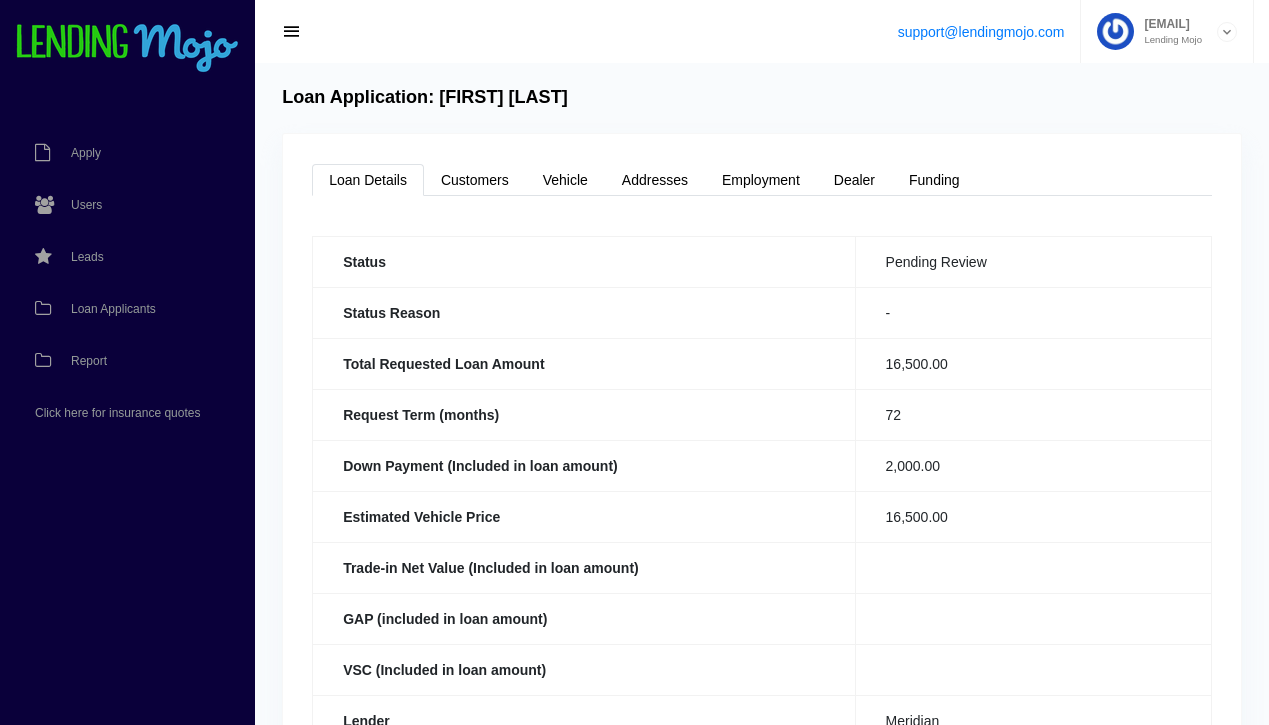 scroll, scrollTop: 0, scrollLeft: 0, axis: both 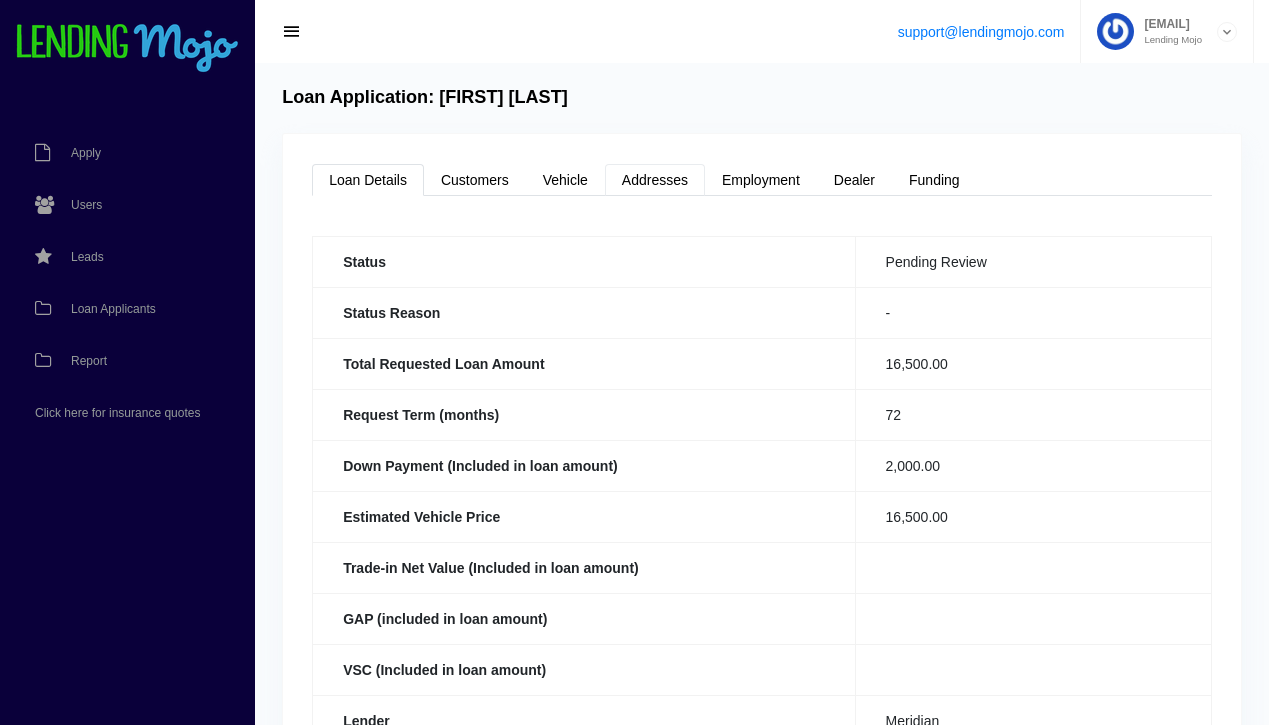 click on "Addresses" at bounding box center [655, 180] 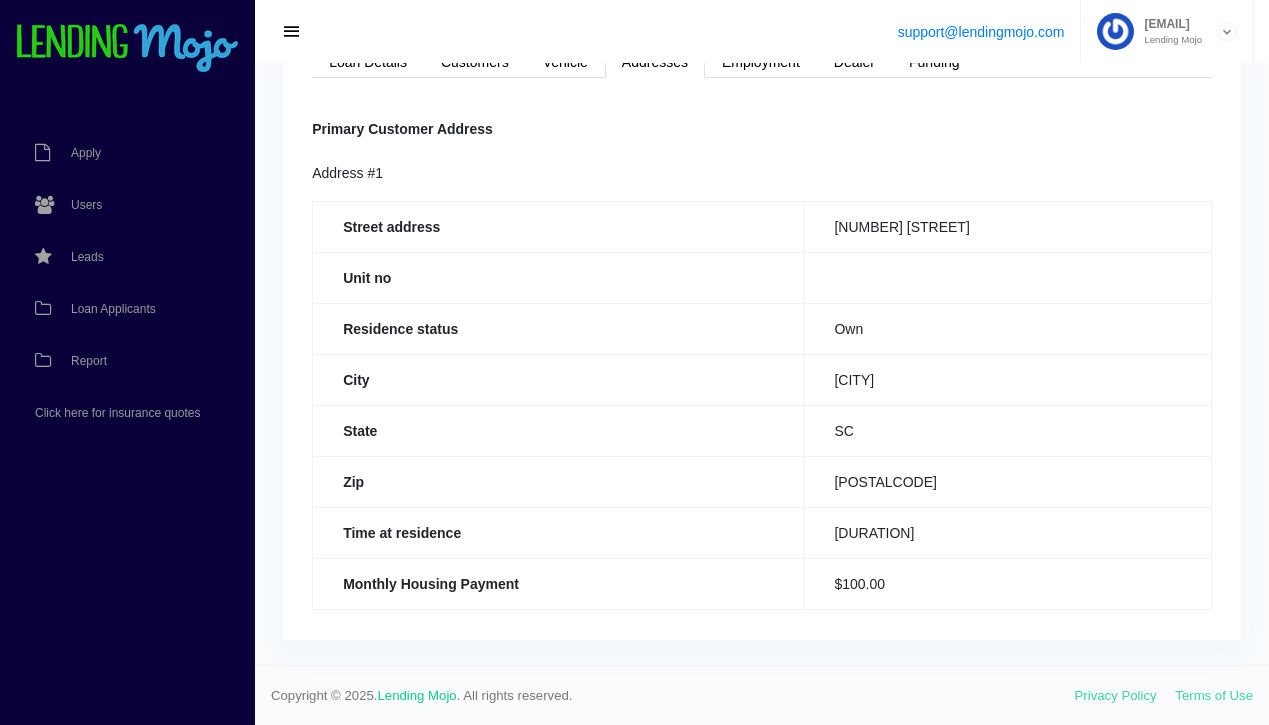 scroll, scrollTop: 0, scrollLeft: 0, axis: both 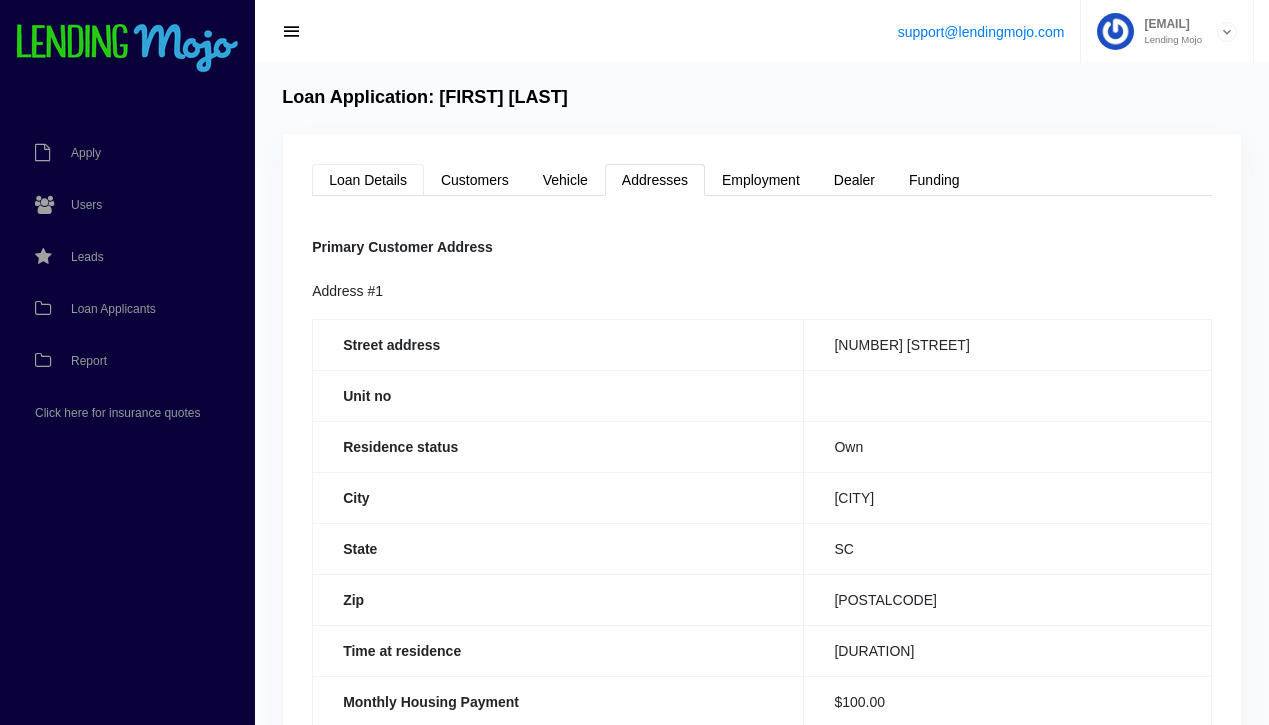 click on "Loan Details" at bounding box center (368, 180) 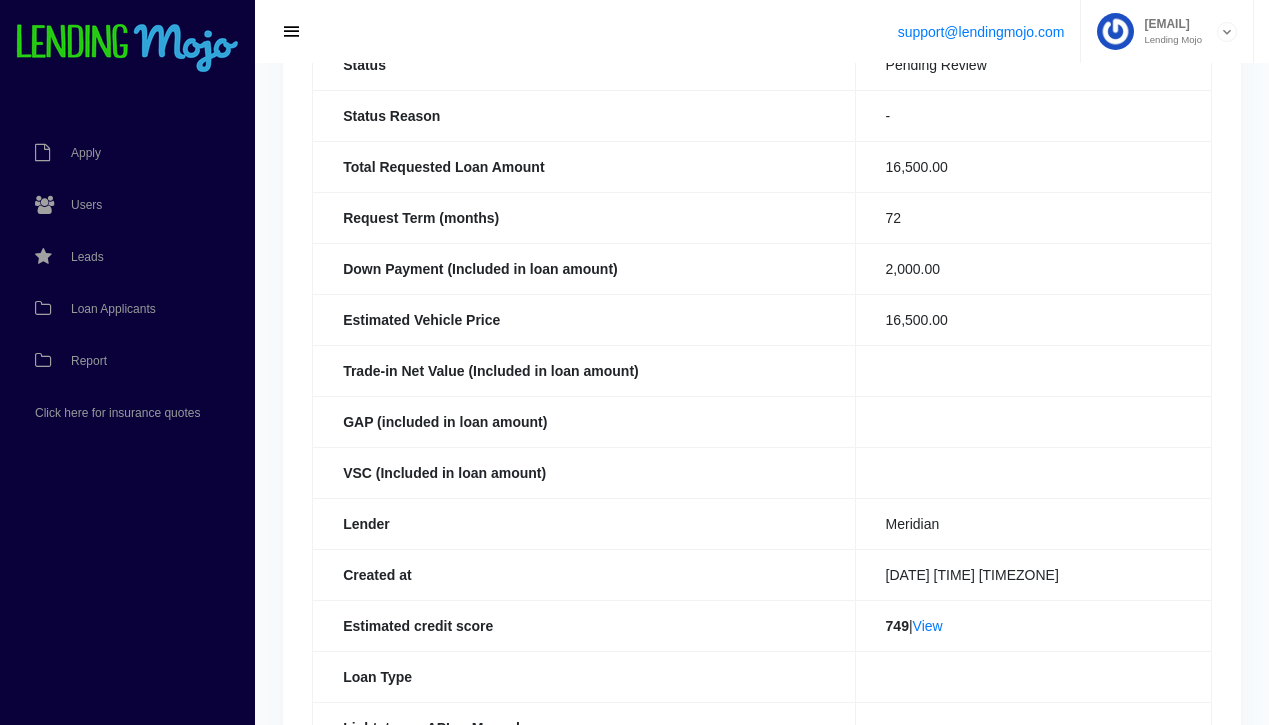 scroll, scrollTop: 203, scrollLeft: 0, axis: vertical 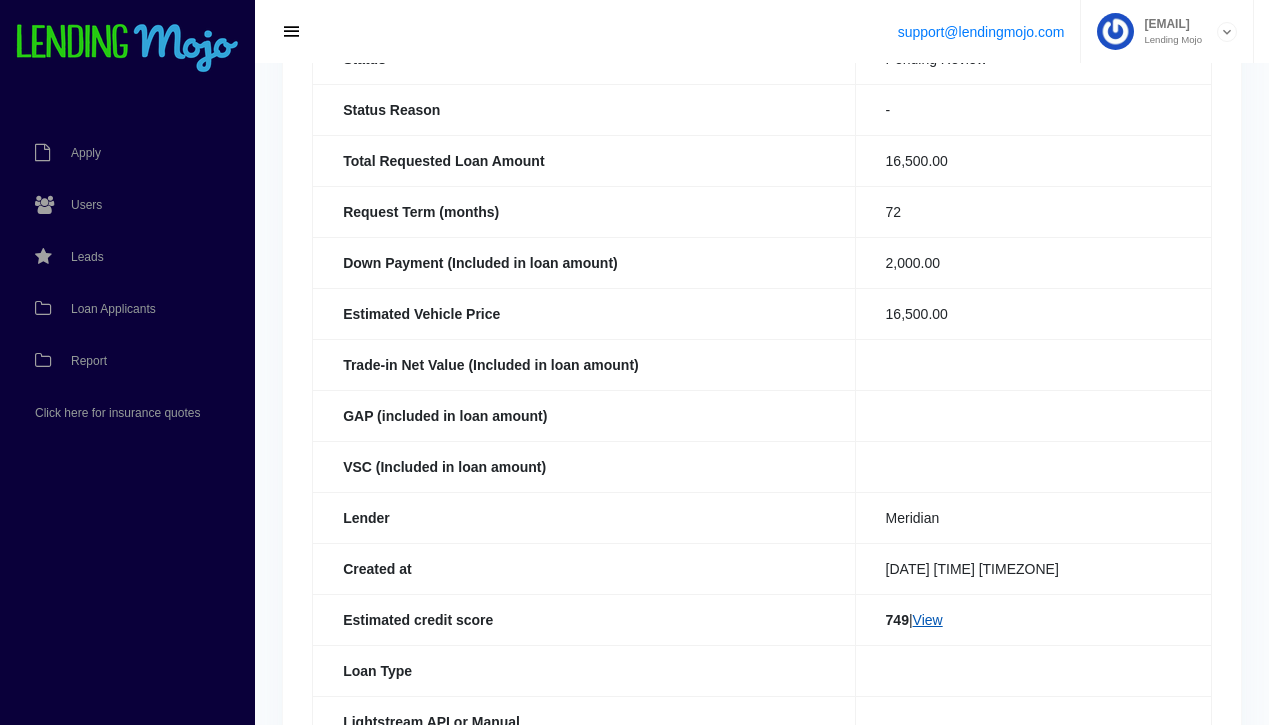 click on "View" at bounding box center [928, 620] 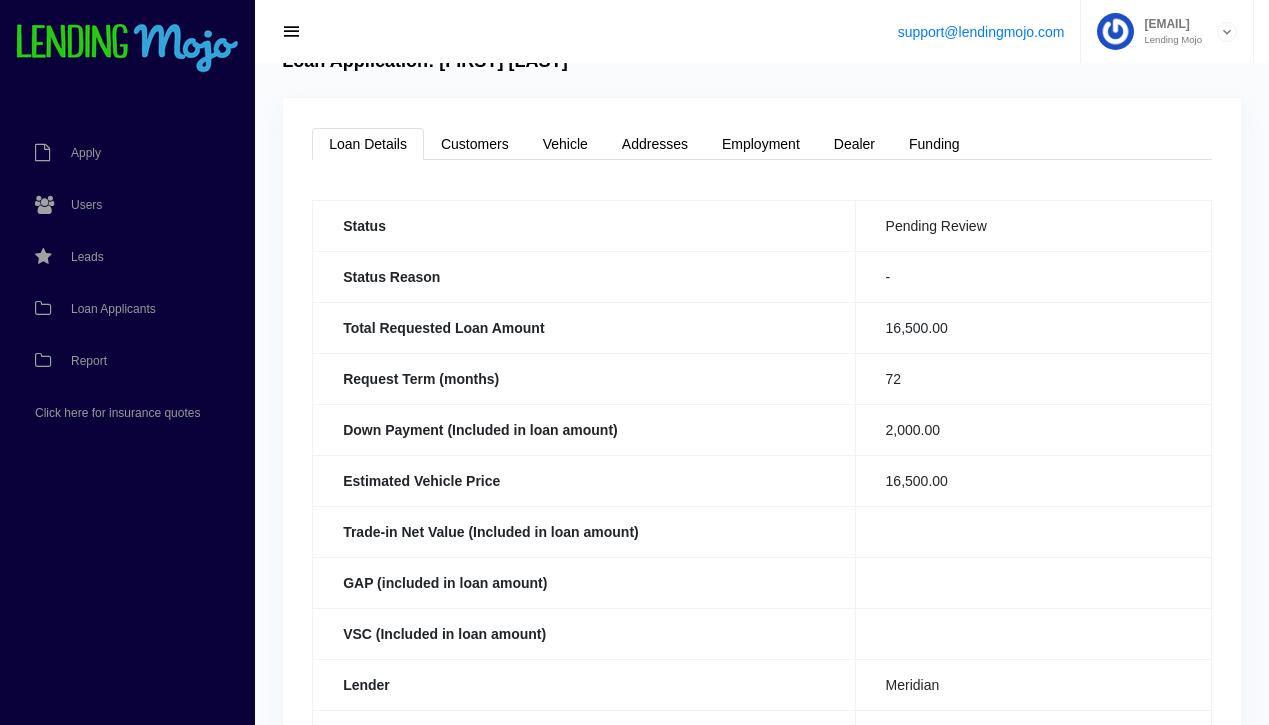 scroll, scrollTop: 0, scrollLeft: 0, axis: both 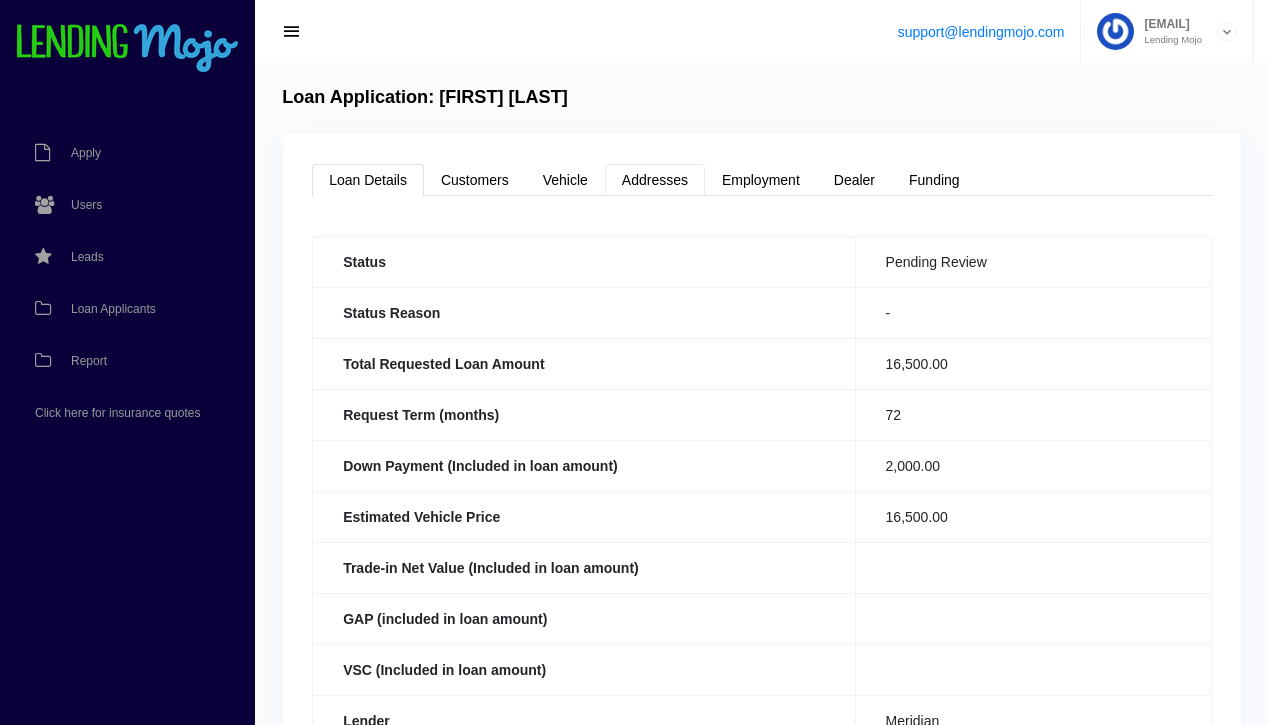 click on "Addresses" at bounding box center (655, 180) 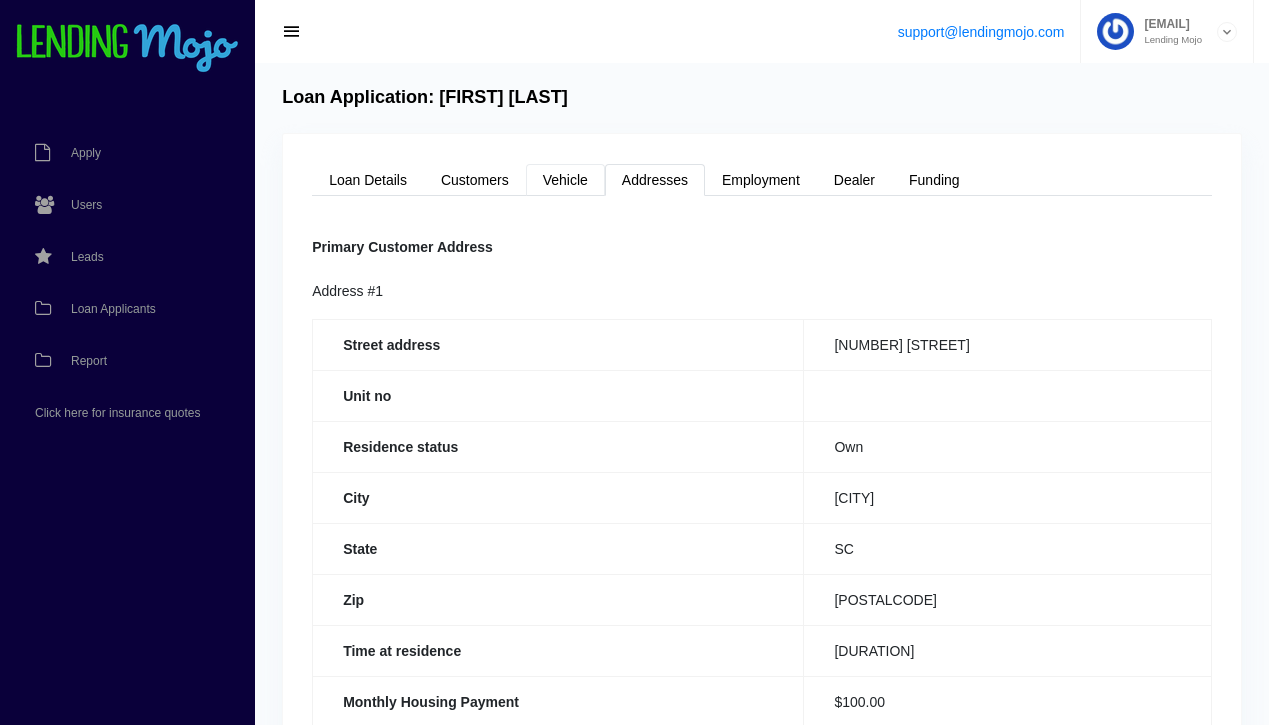 click on "Vehicle" at bounding box center (565, 180) 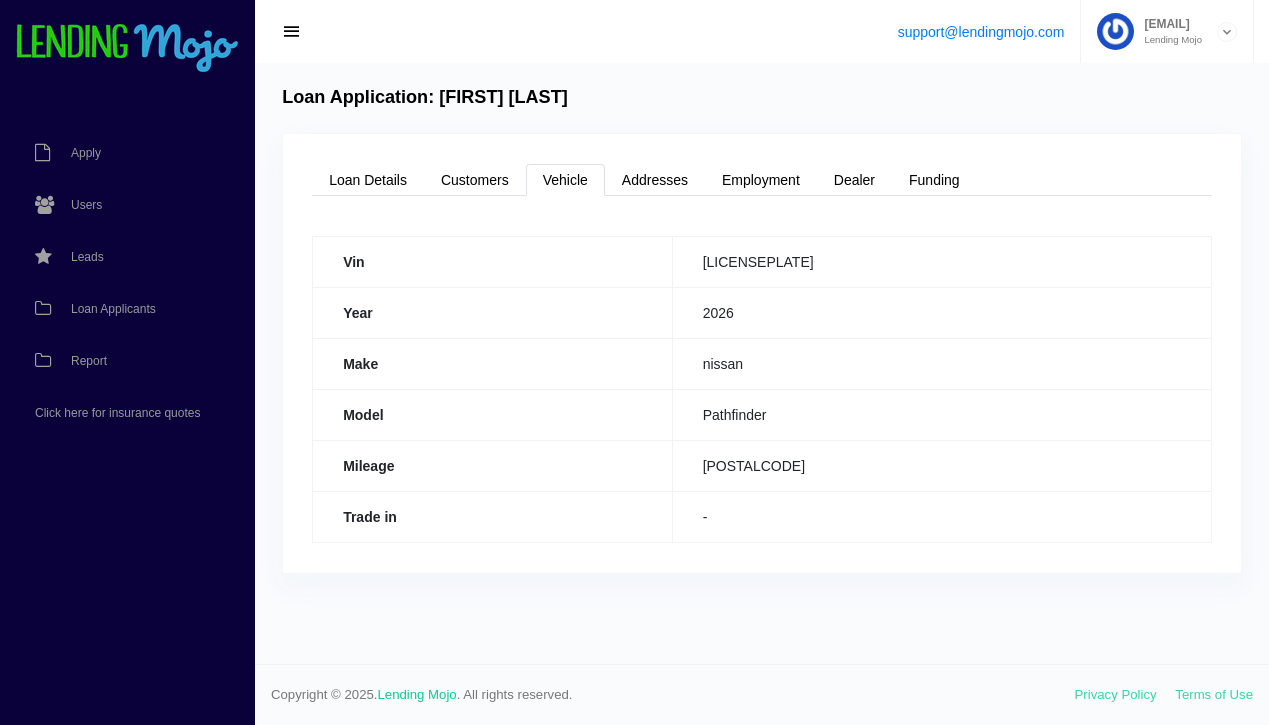 click on "Vehicle" at bounding box center (565, 180) 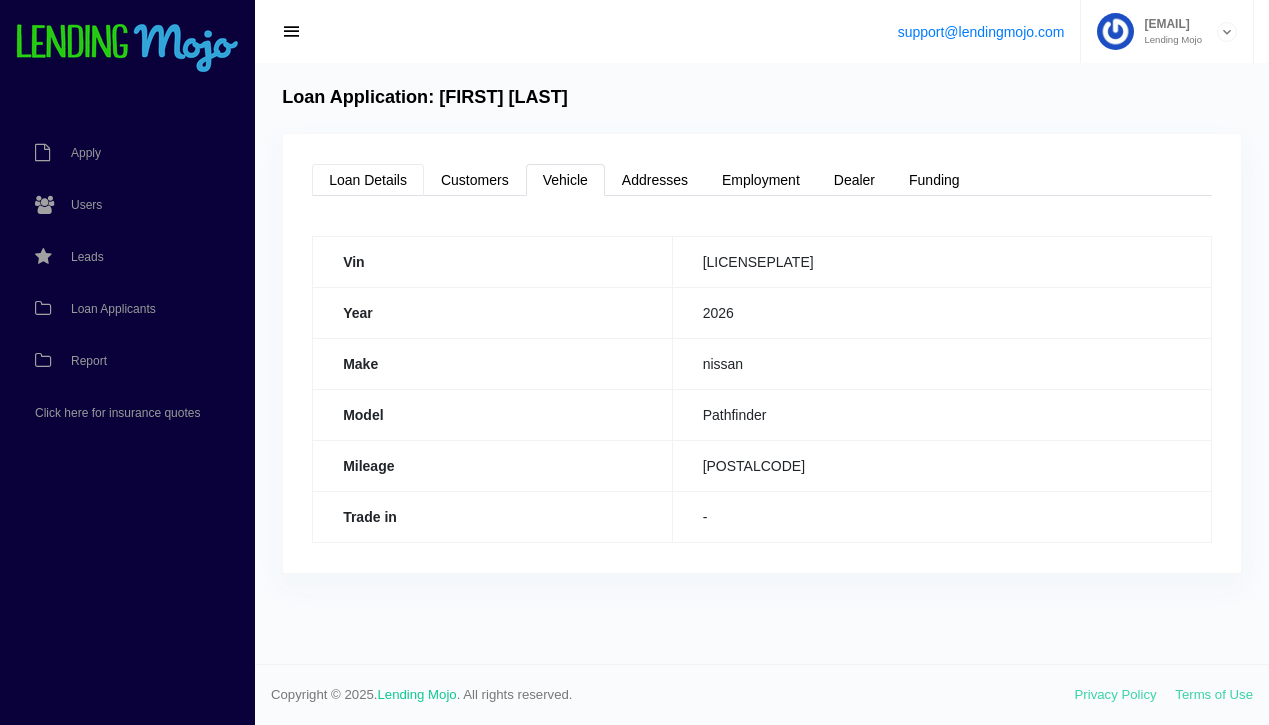 click on "Loan Details" at bounding box center (368, 180) 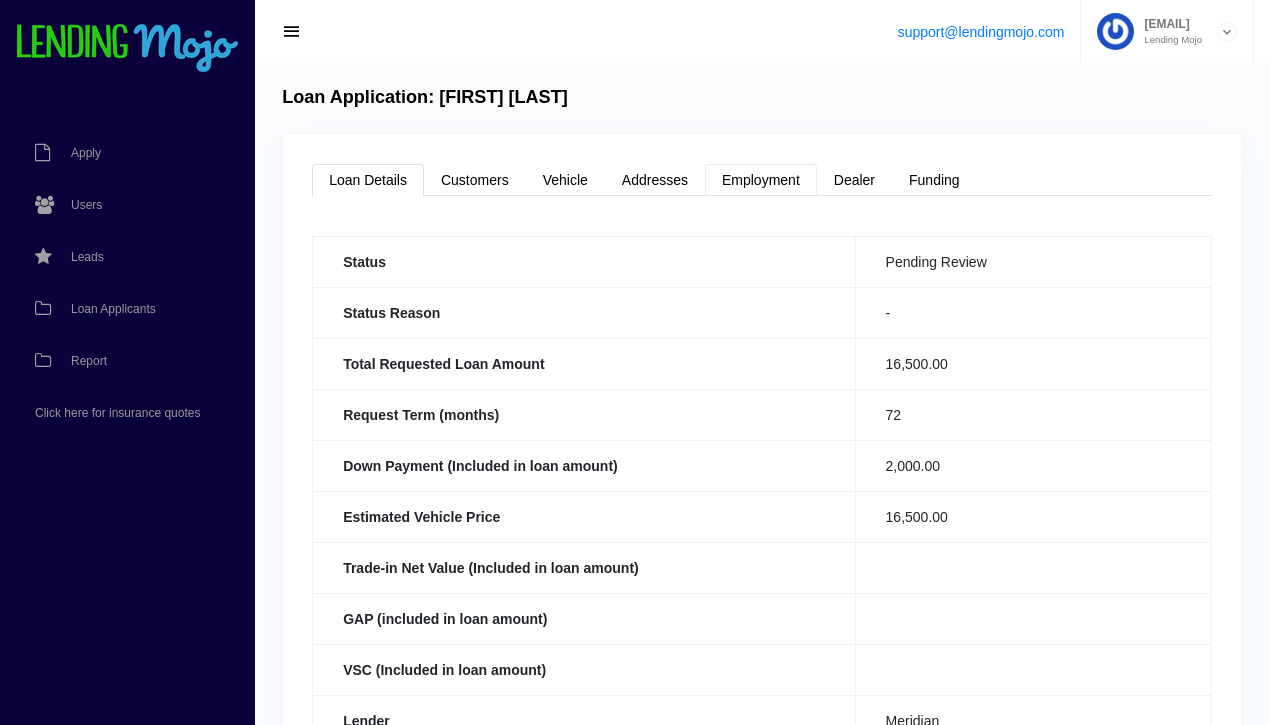 click on "Employment" at bounding box center (761, 180) 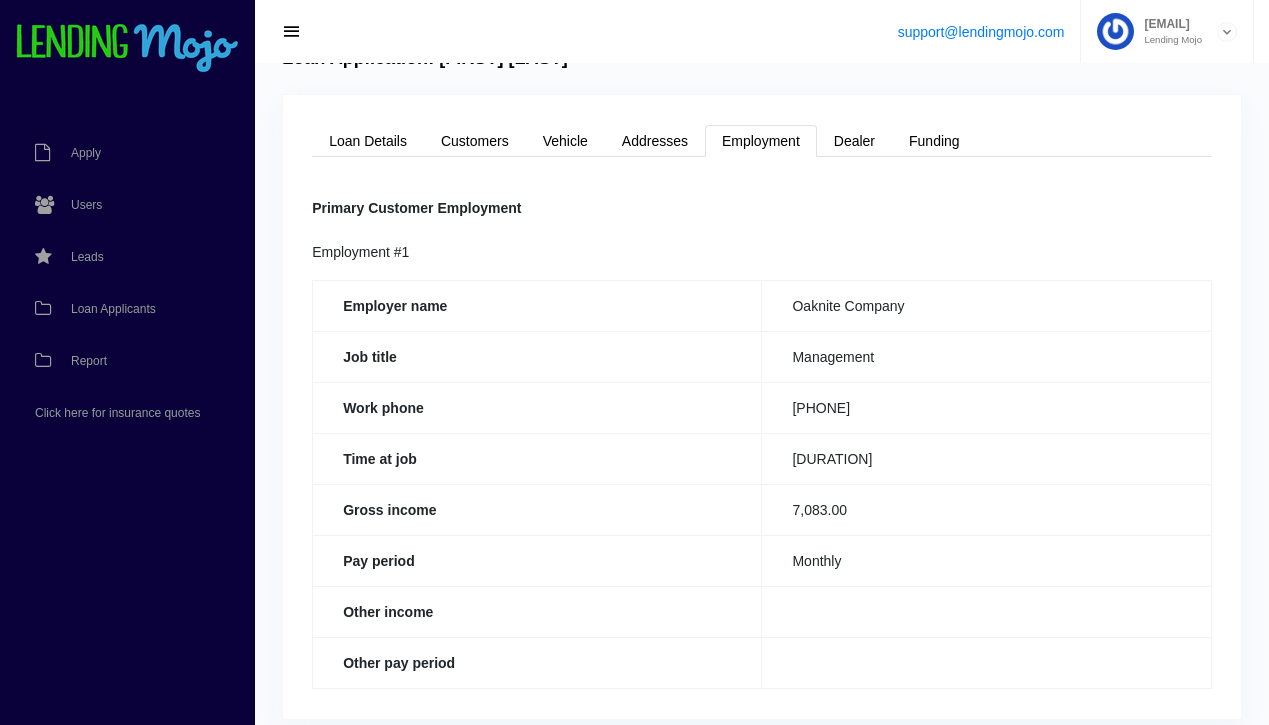 scroll, scrollTop: 0, scrollLeft: 0, axis: both 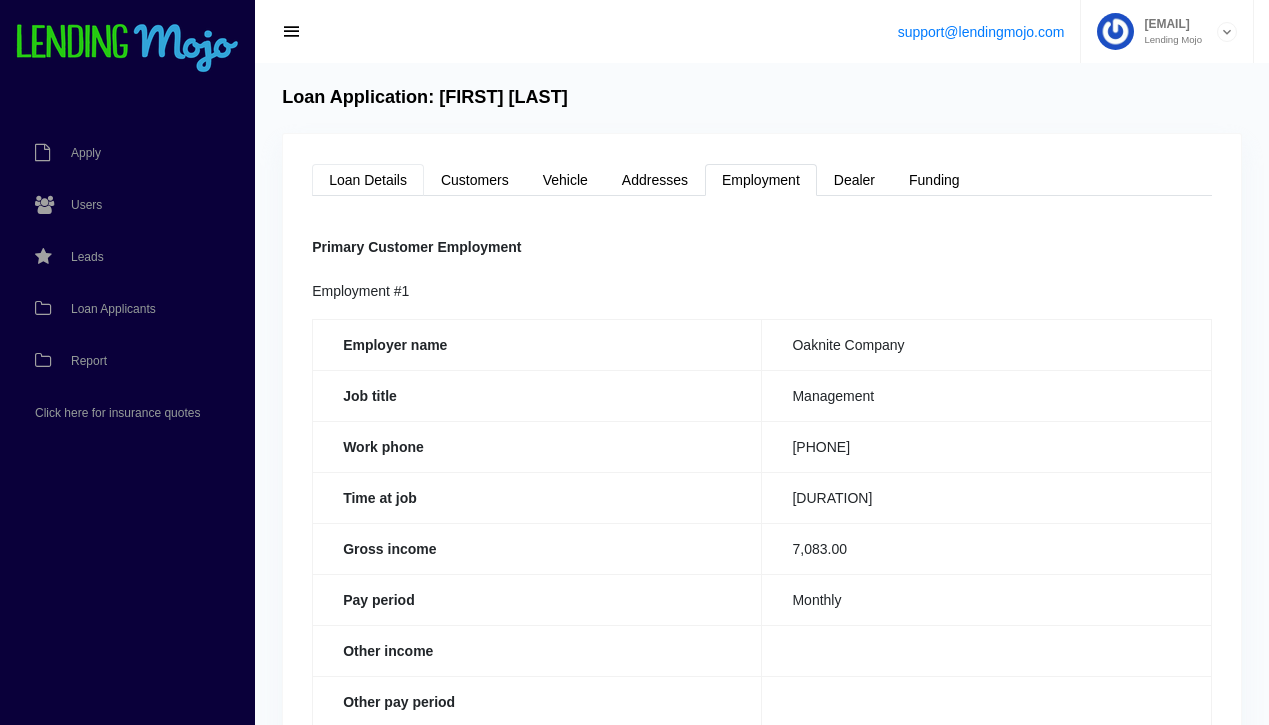 click on "Loan Details" at bounding box center (368, 180) 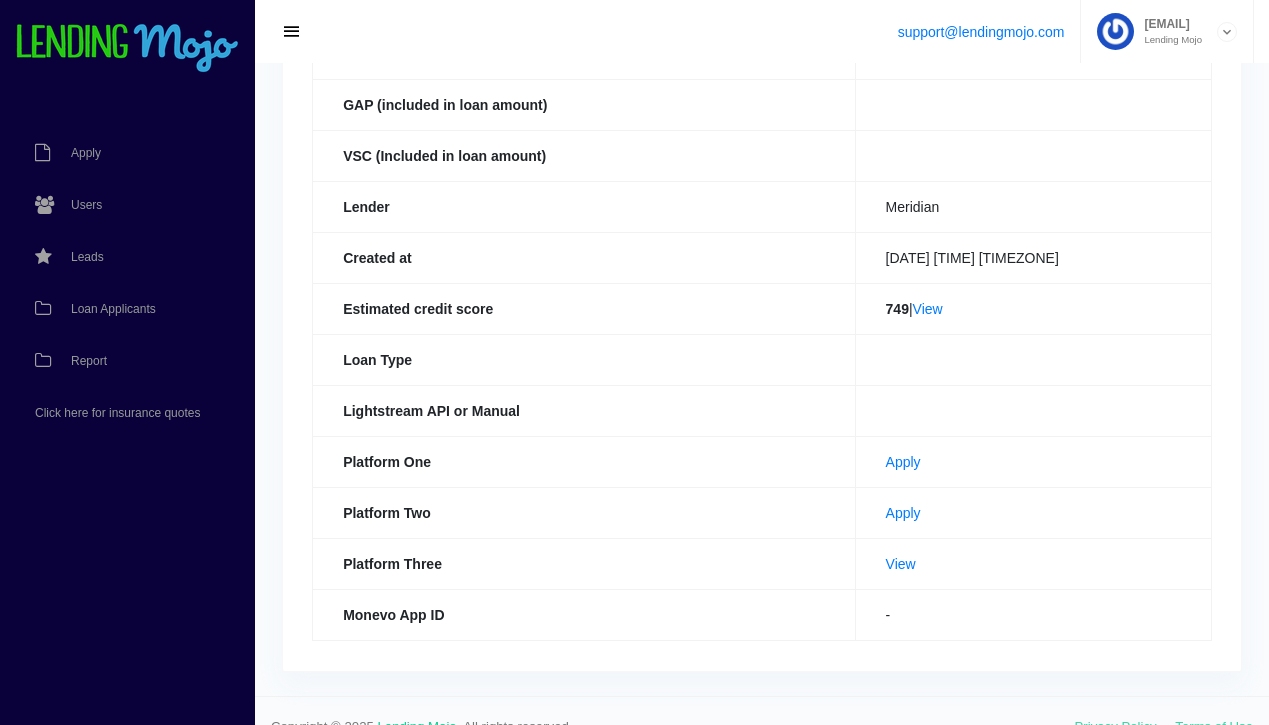 scroll, scrollTop: 534, scrollLeft: 0, axis: vertical 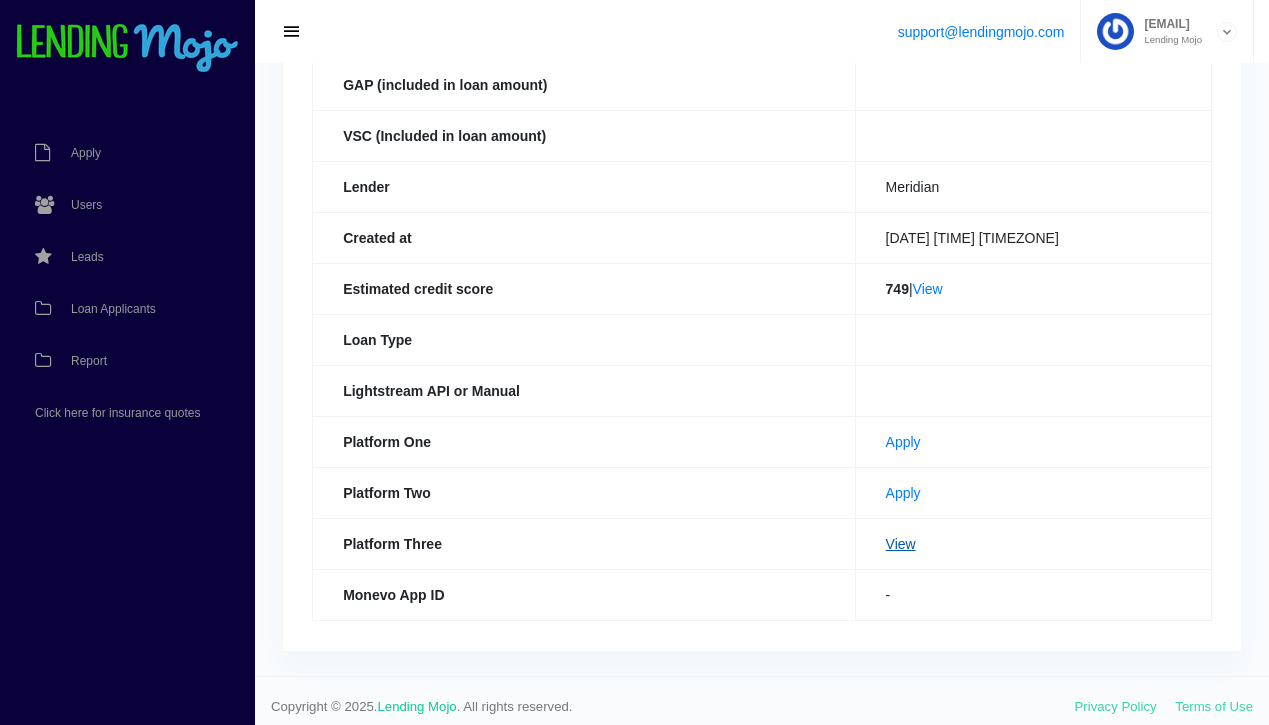 click on "View" at bounding box center (901, 544) 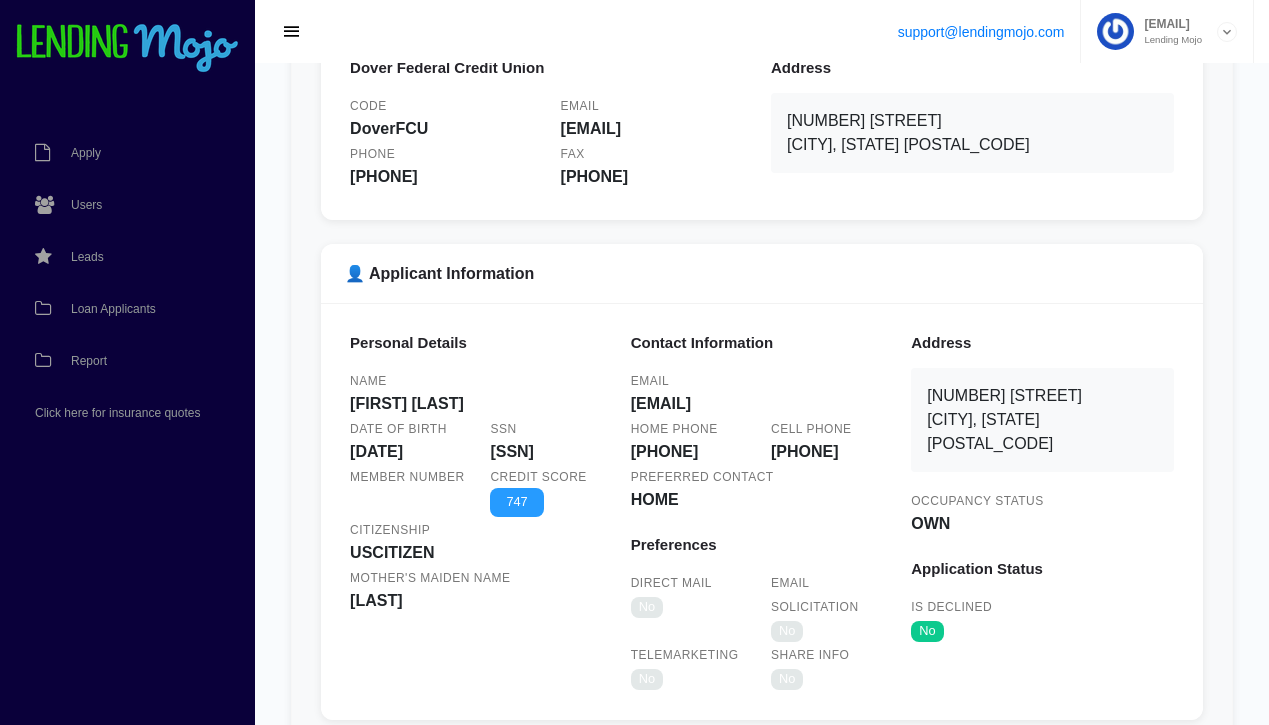 scroll, scrollTop: 0, scrollLeft: 0, axis: both 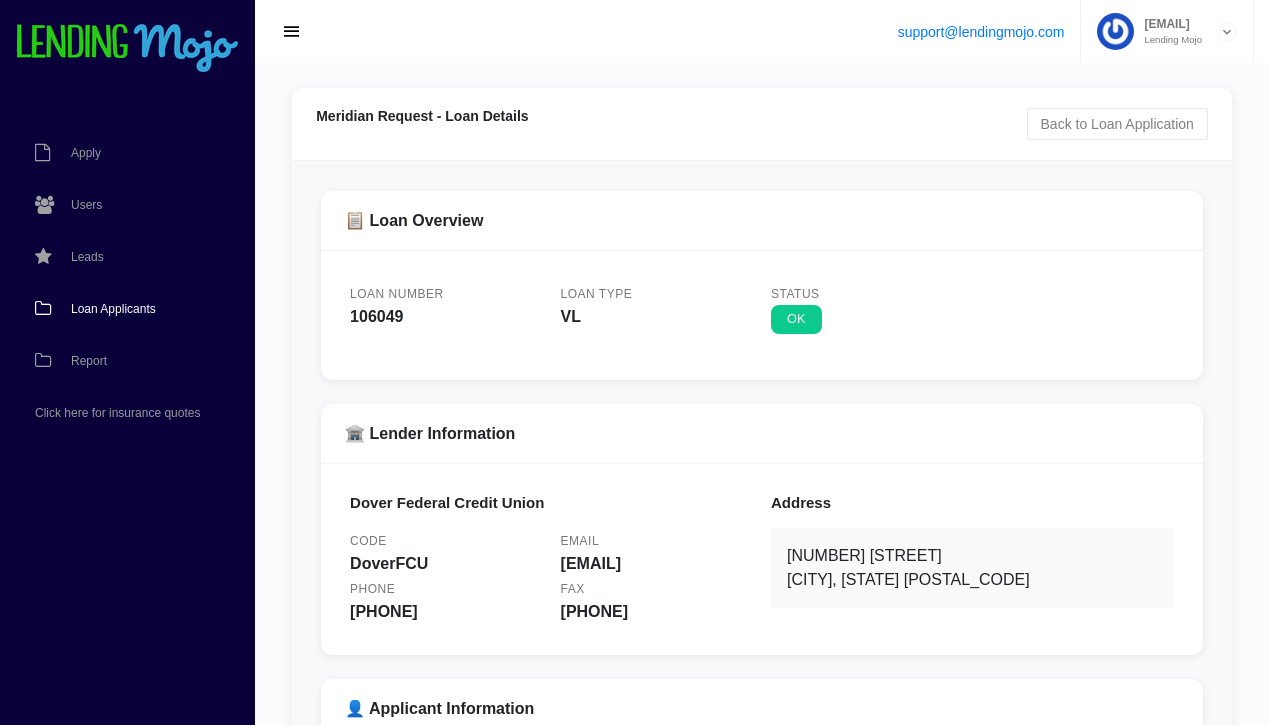 click on "Loan Applicants" at bounding box center [113, 309] 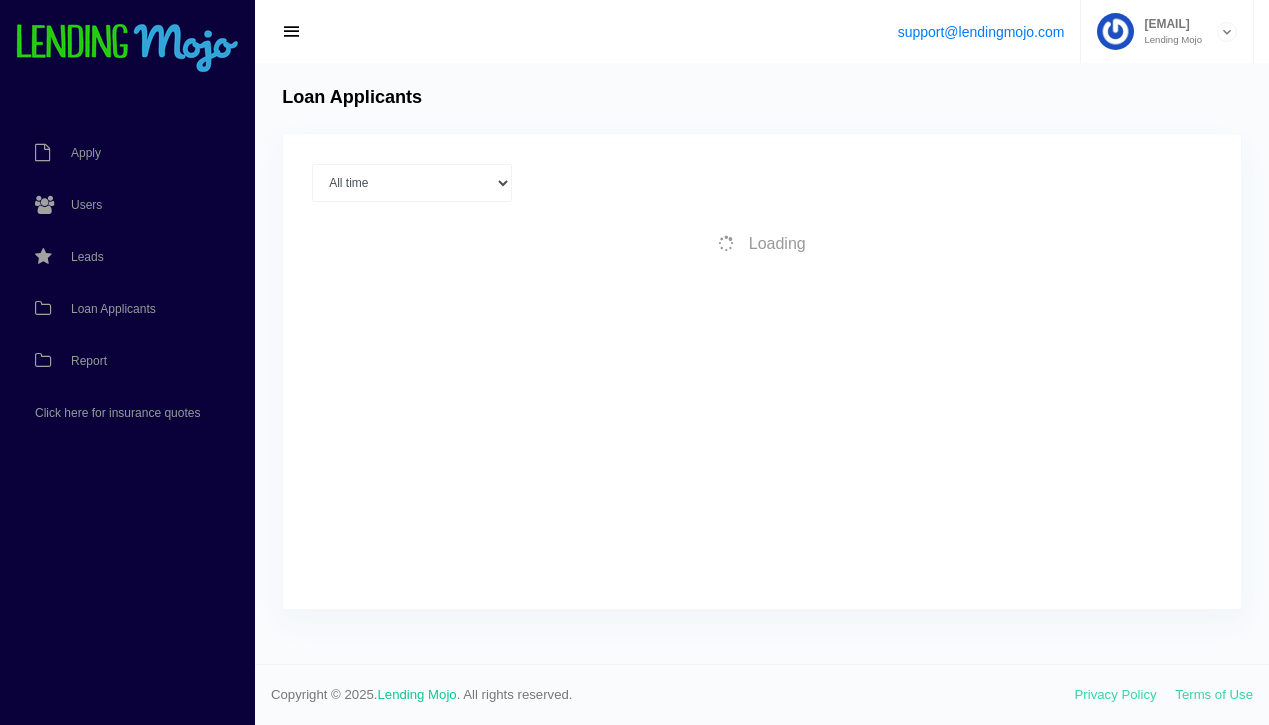 scroll, scrollTop: 0, scrollLeft: 0, axis: both 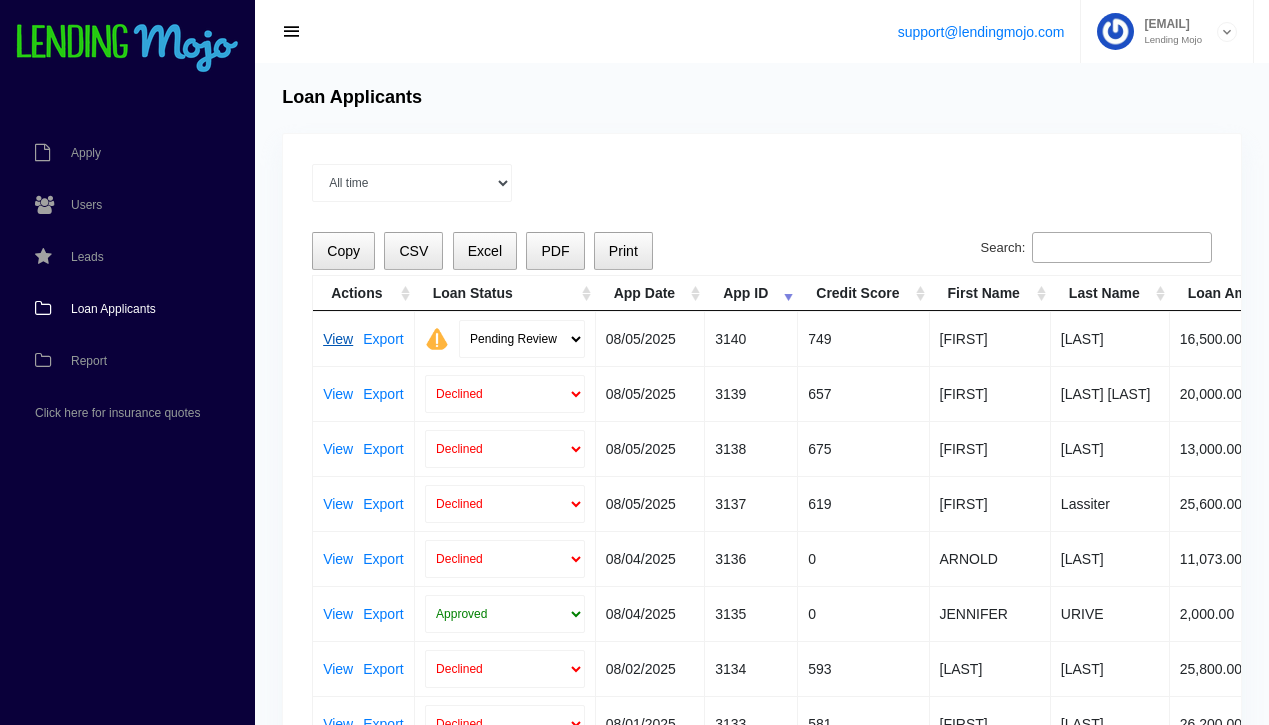 click on "View" at bounding box center (338, 339) 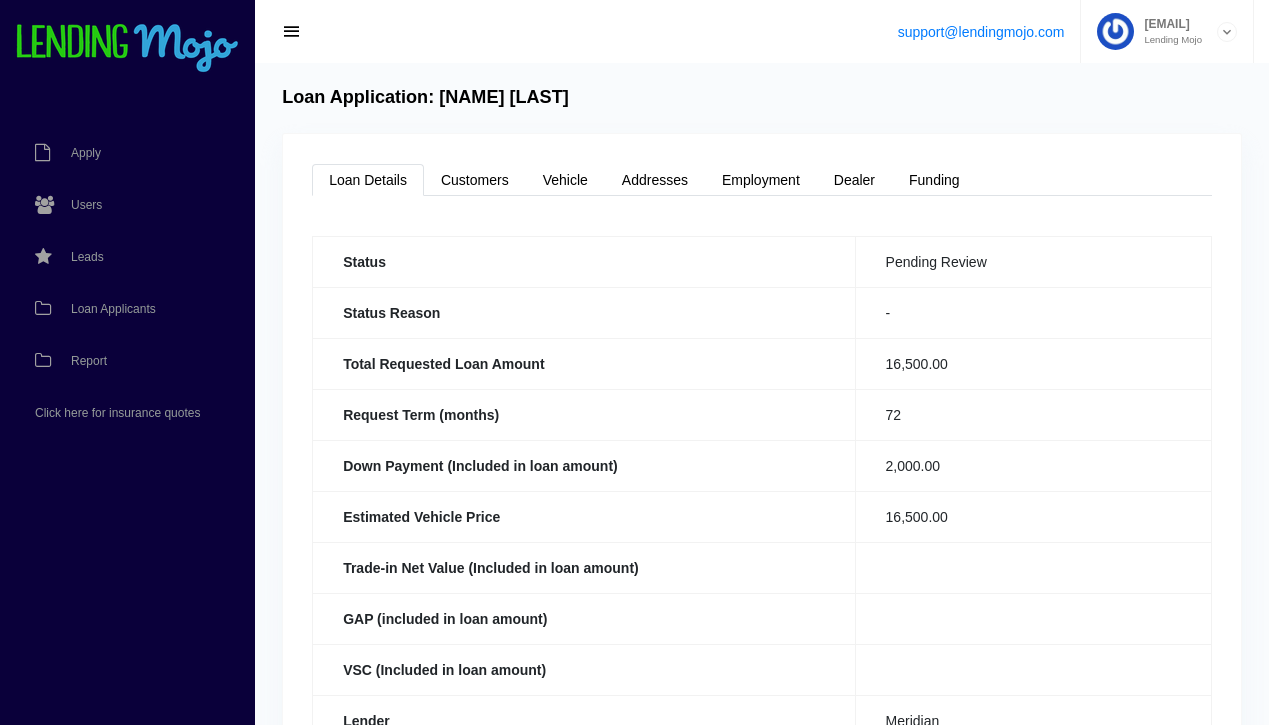 scroll, scrollTop: 0, scrollLeft: 0, axis: both 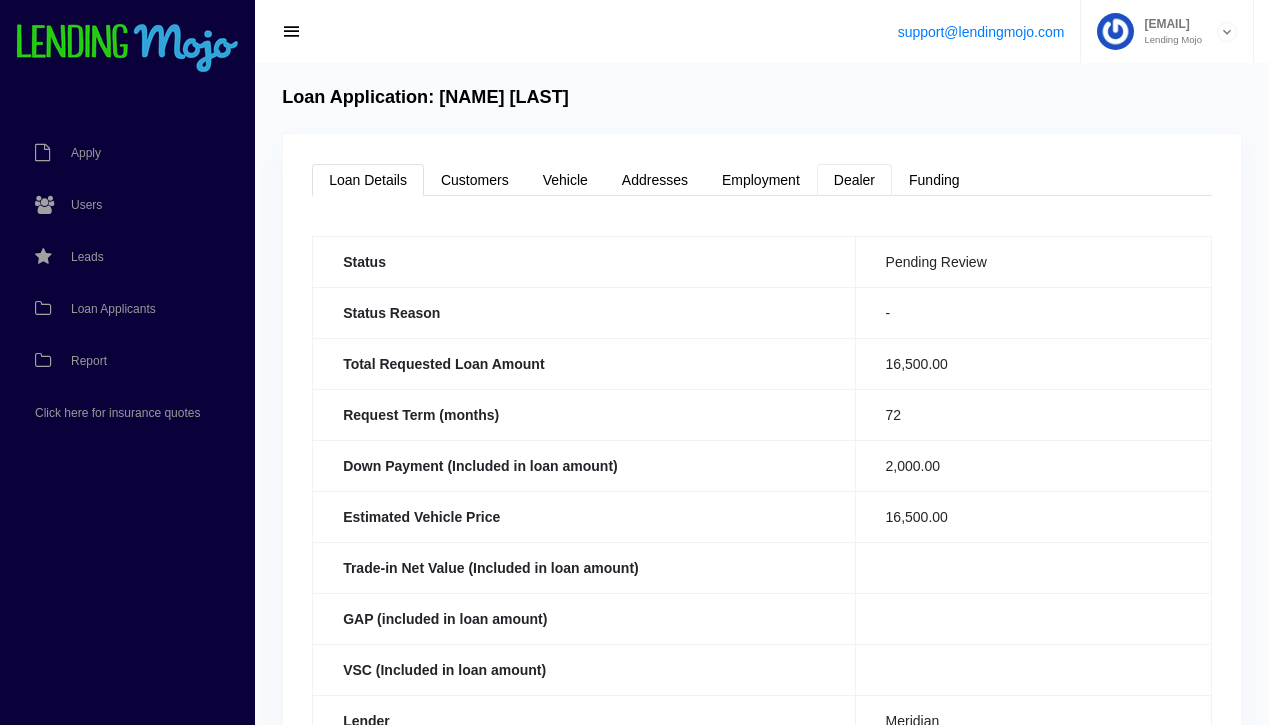 click on "Dealer" at bounding box center (854, 180) 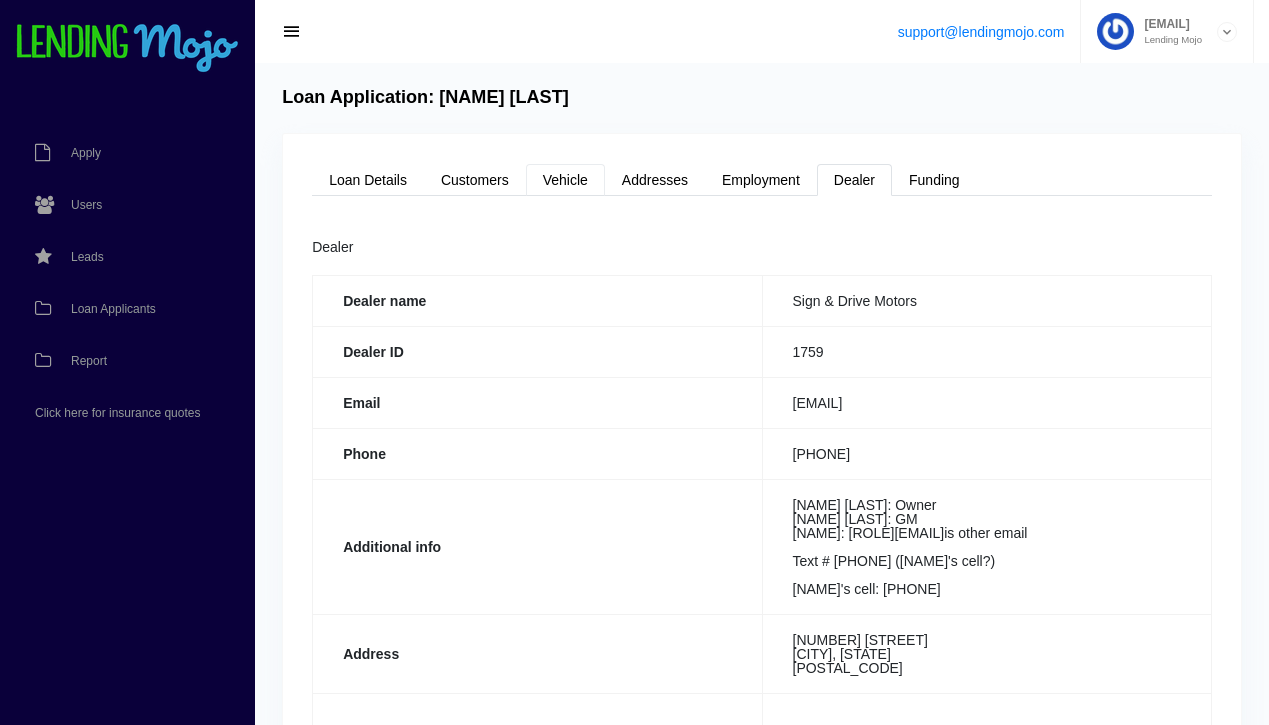 click on "Vehicle" at bounding box center [565, 180] 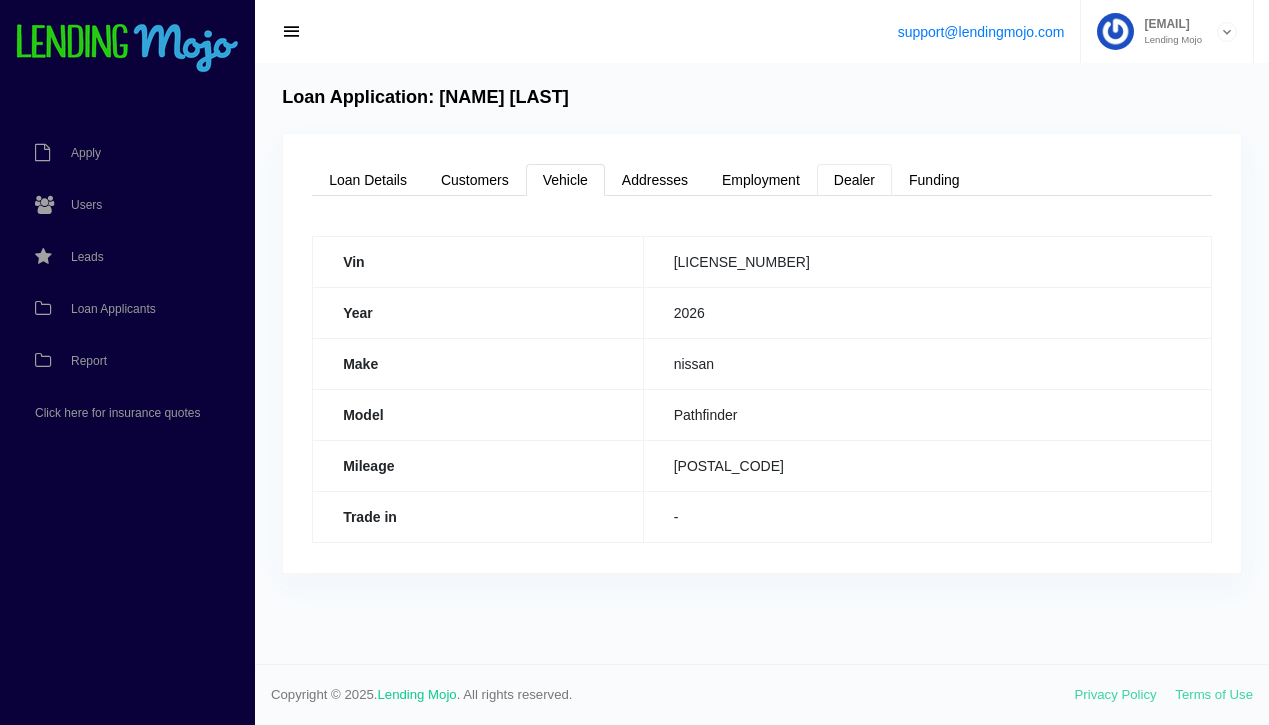 click on "Dealer" at bounding box center [854, 180] 